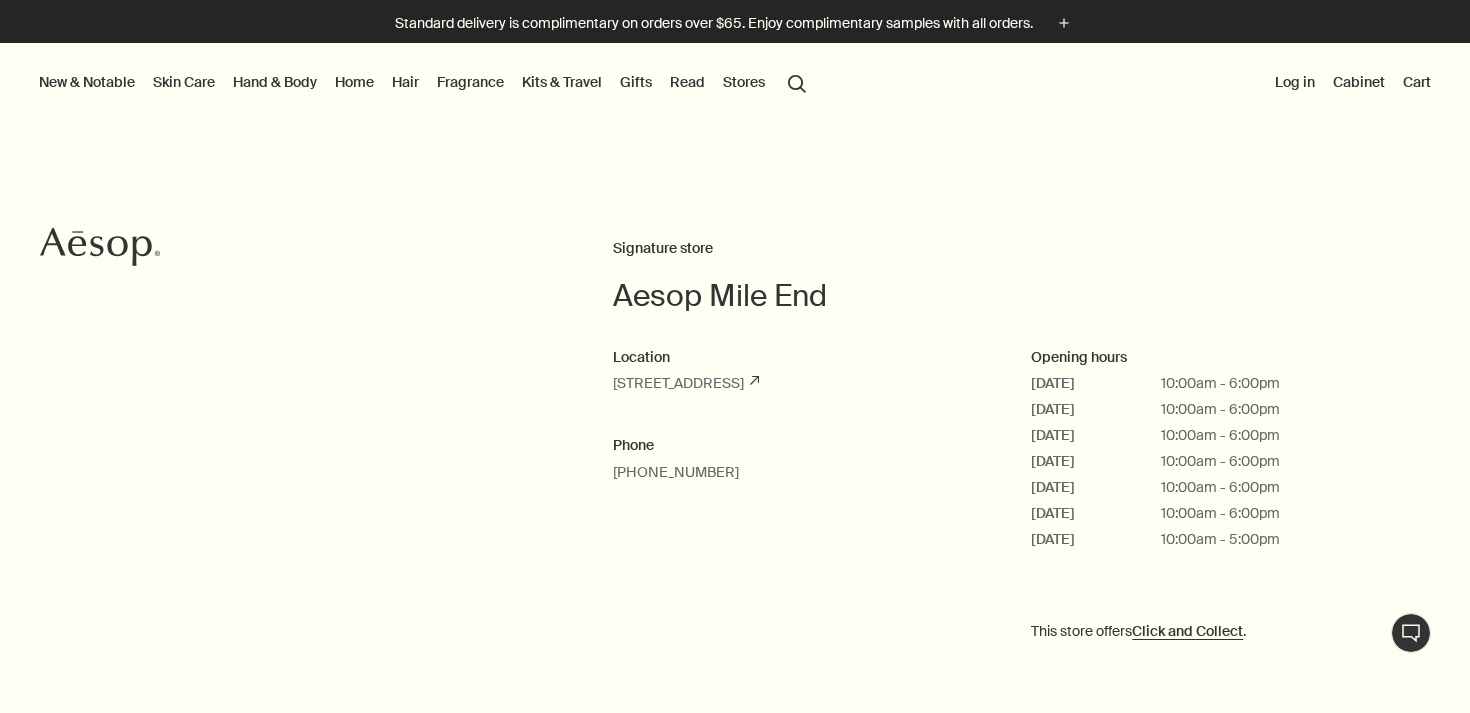 scroll, scrollTop: 0, scrollLeft: 0, axis: both 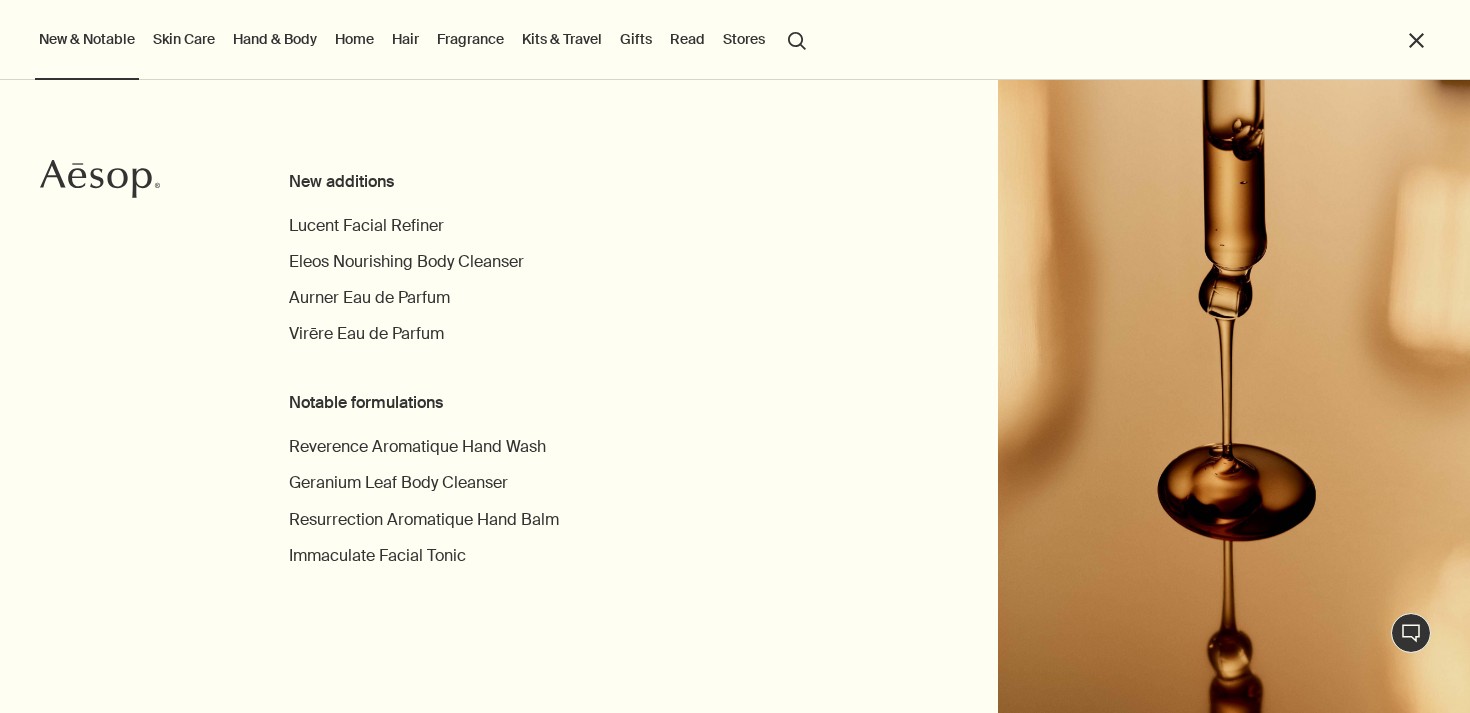 click on "Hand & Body" at bounding box center (275, 39) 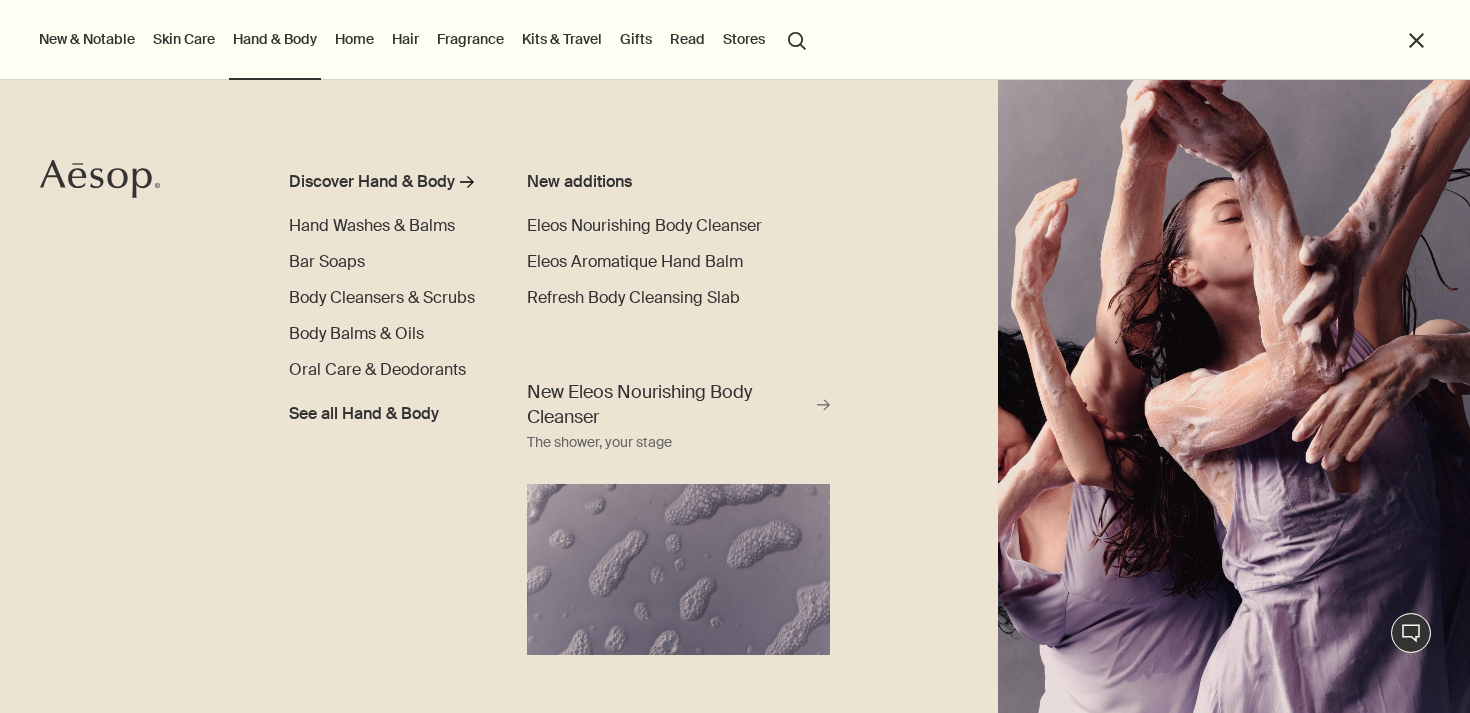 click on "Hair" at bounding box center [405, 39] 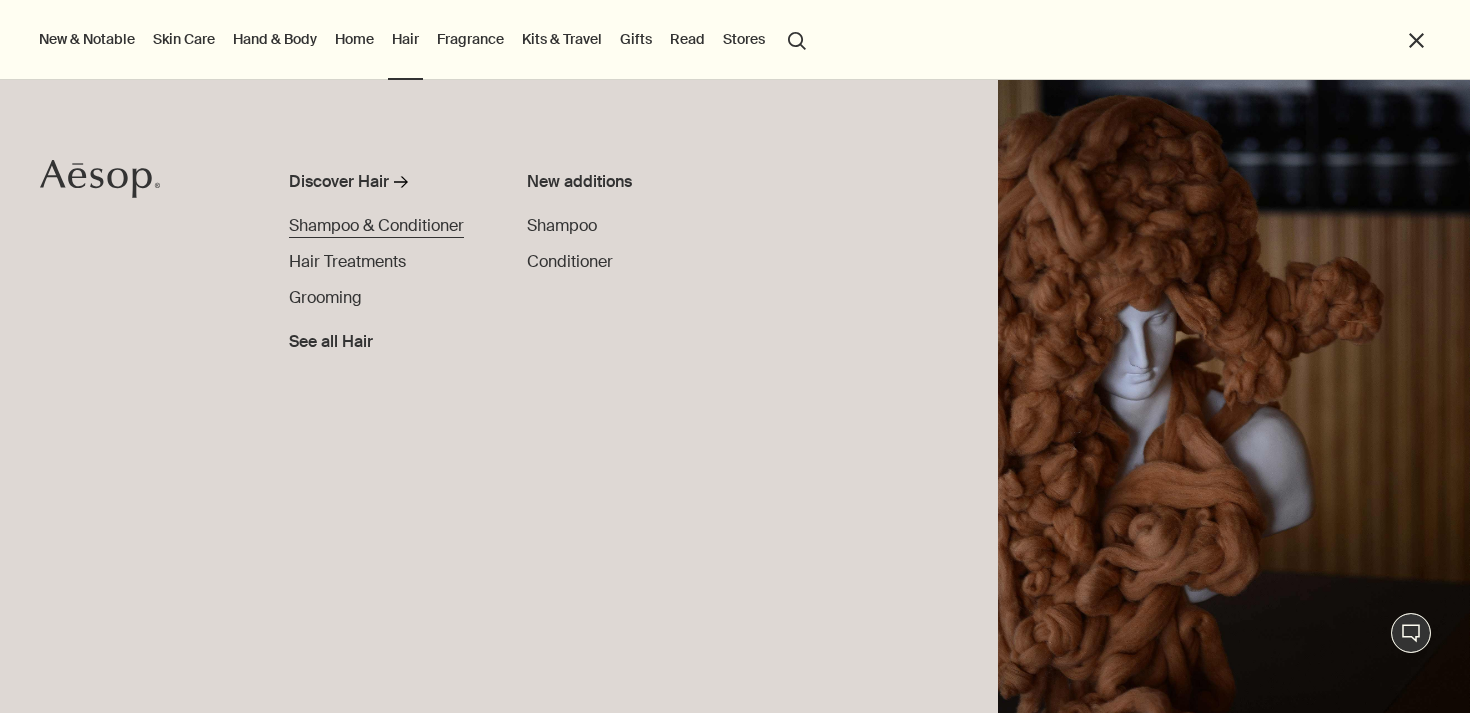 click on "Shampoo & Conditioner" at bounding box center [376, 225] 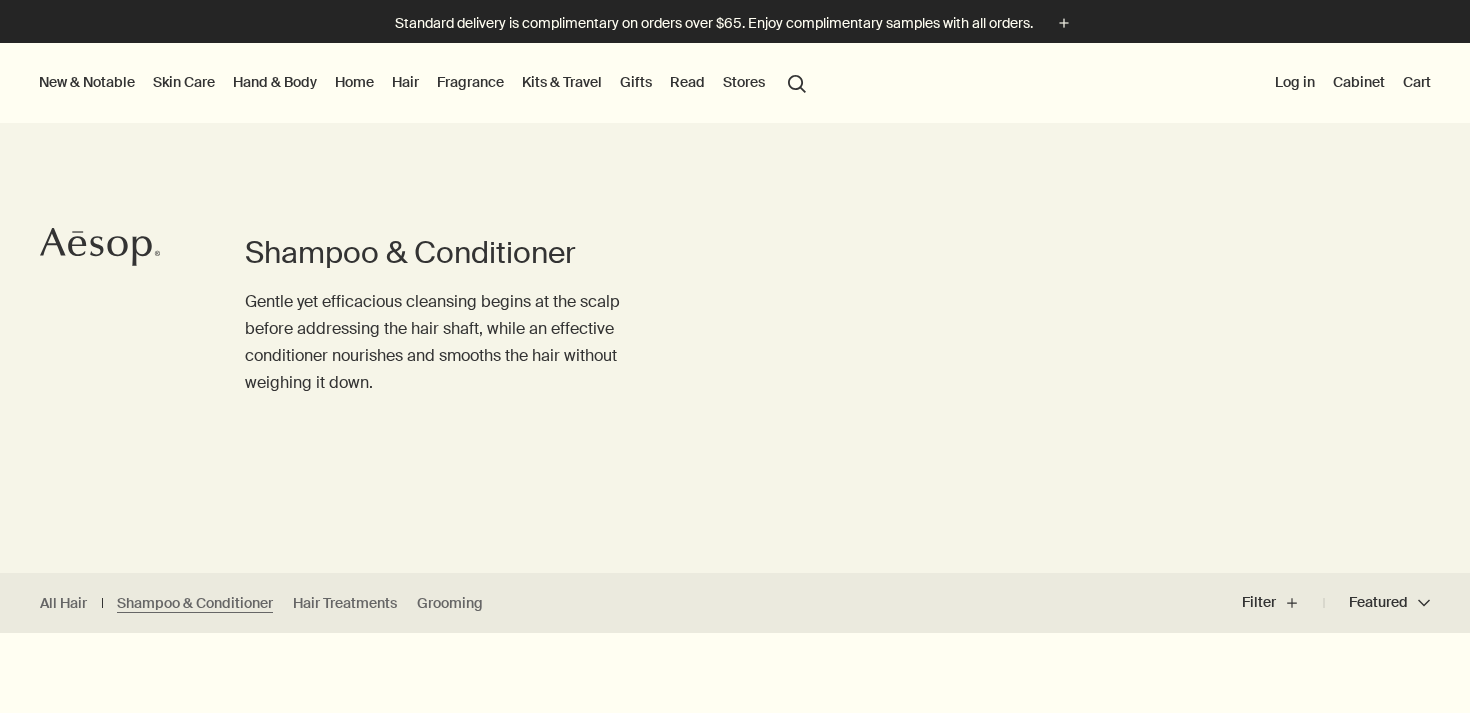 scroll, scrollTop: 0, scrollLeft: 0, axis: both 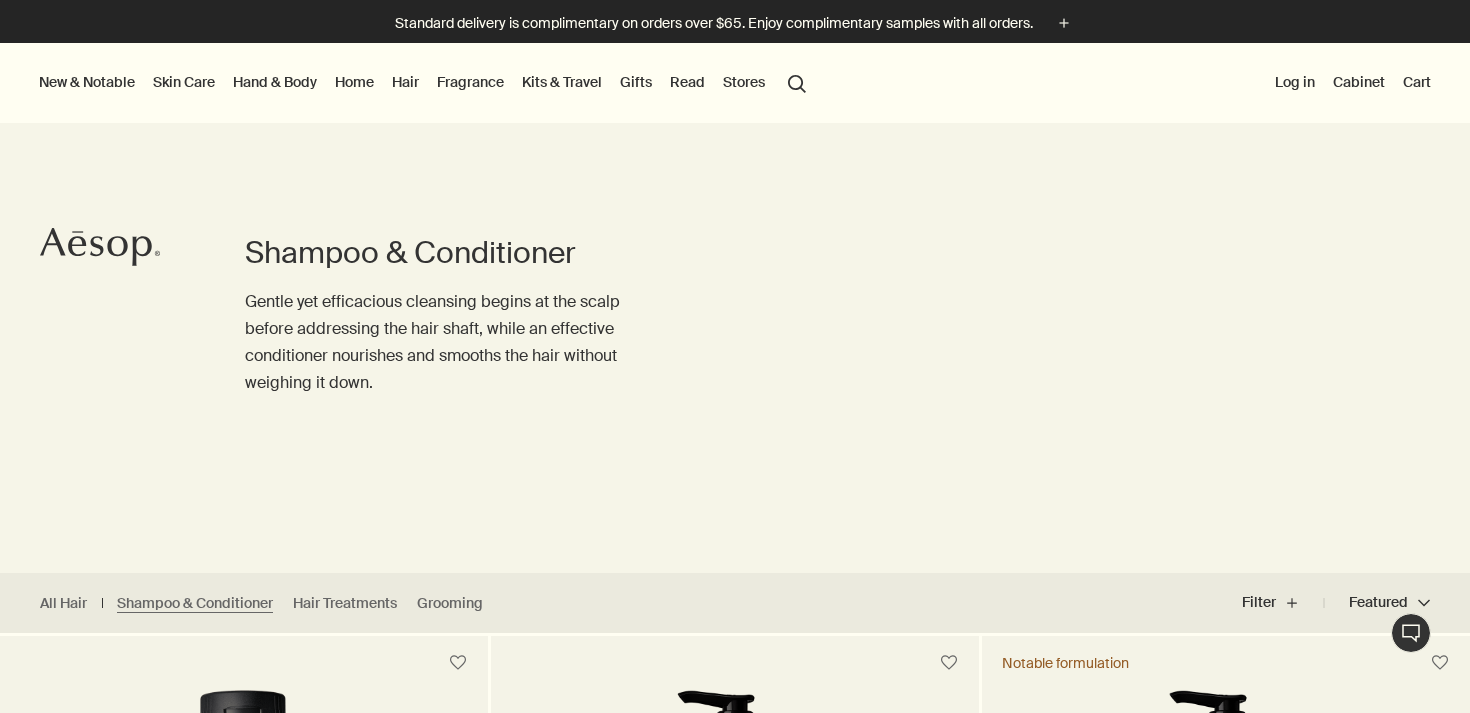 click on "Hand & Body" at bounding box center [275, 82] 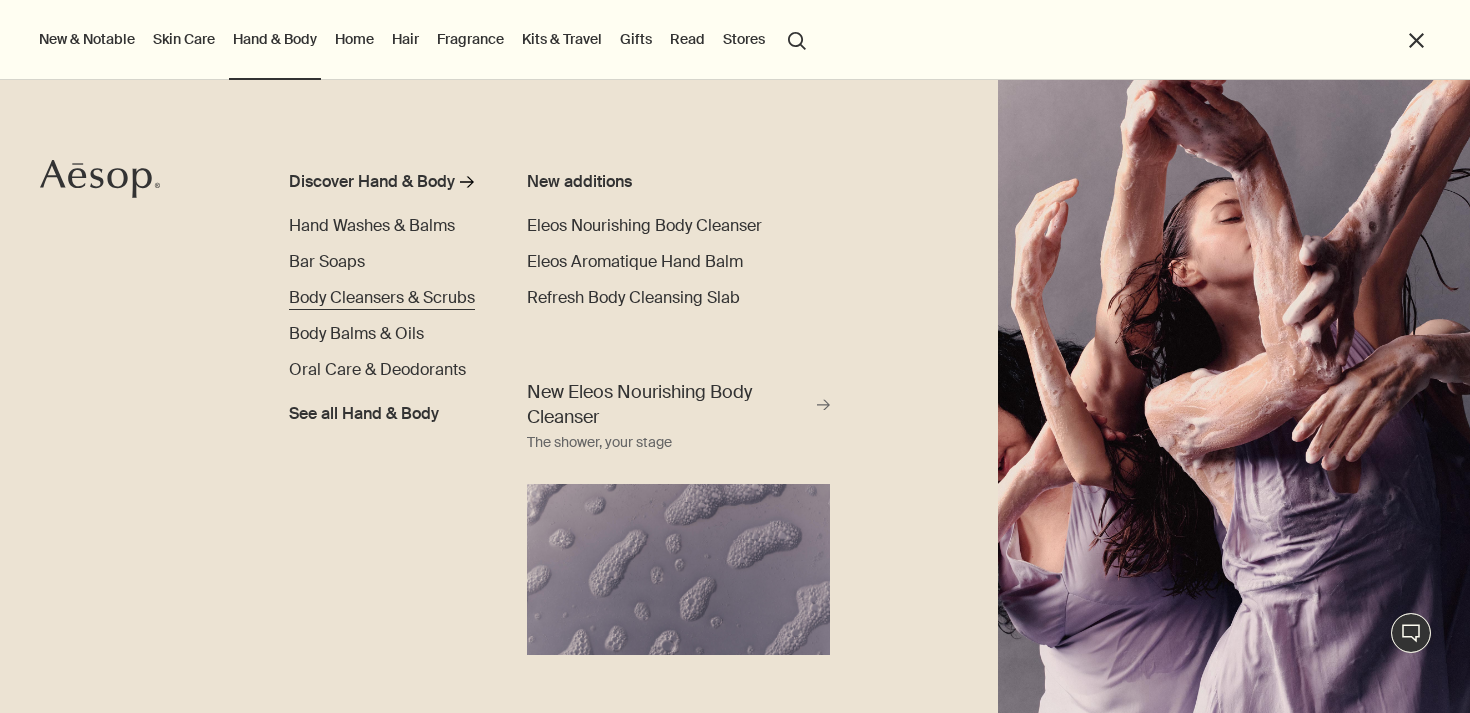 click on "Body Cleansers & Scrubs" at bounding box center [382, 297] 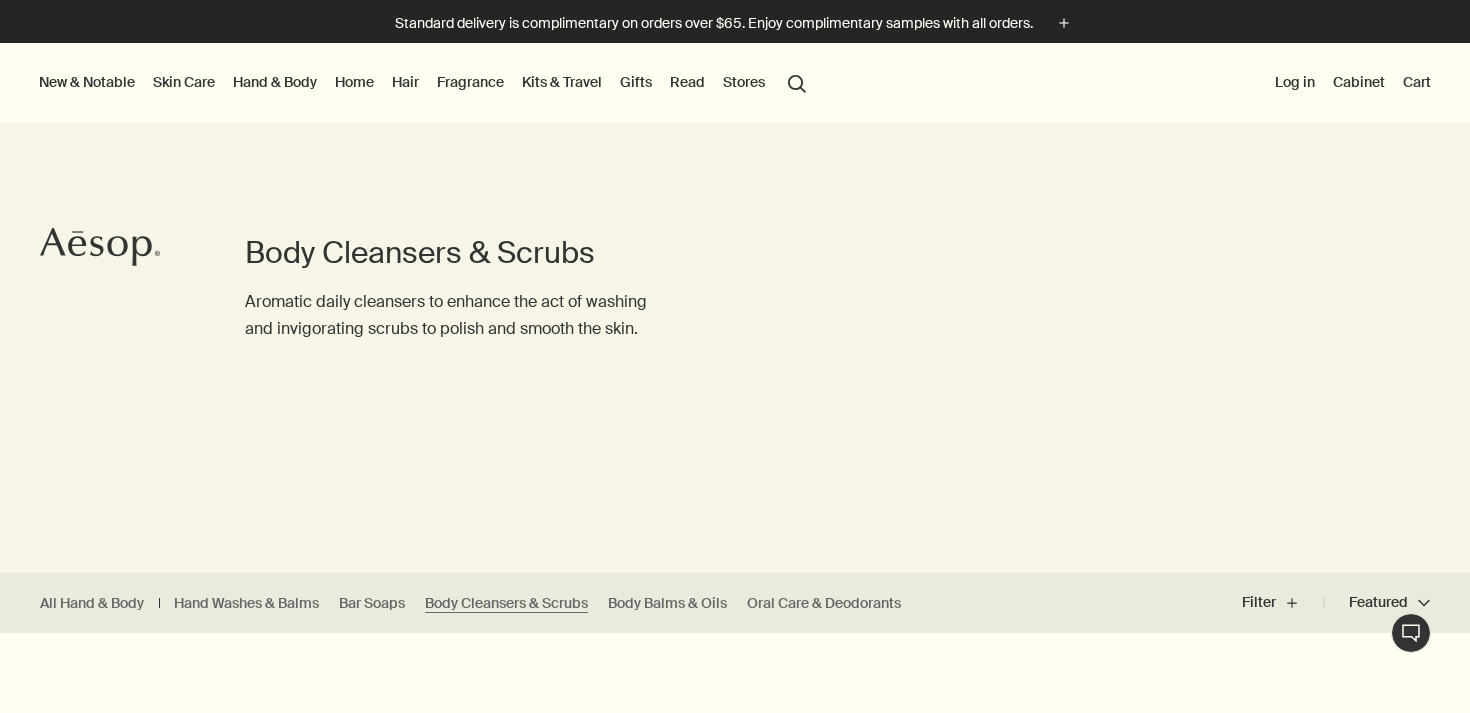 scroll, scrollTop: 313, scrollLeft: 0, axis: vertical 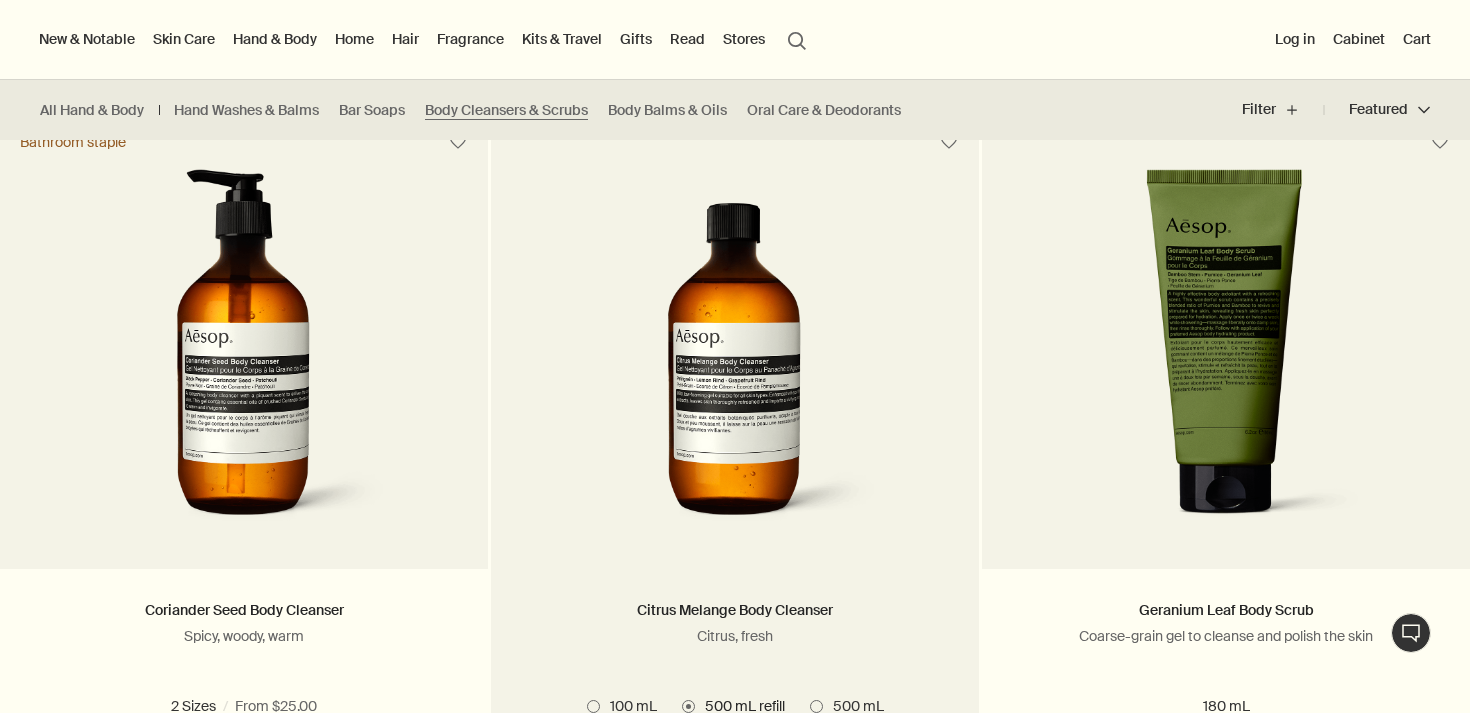 click at bounding box center (735, 354) 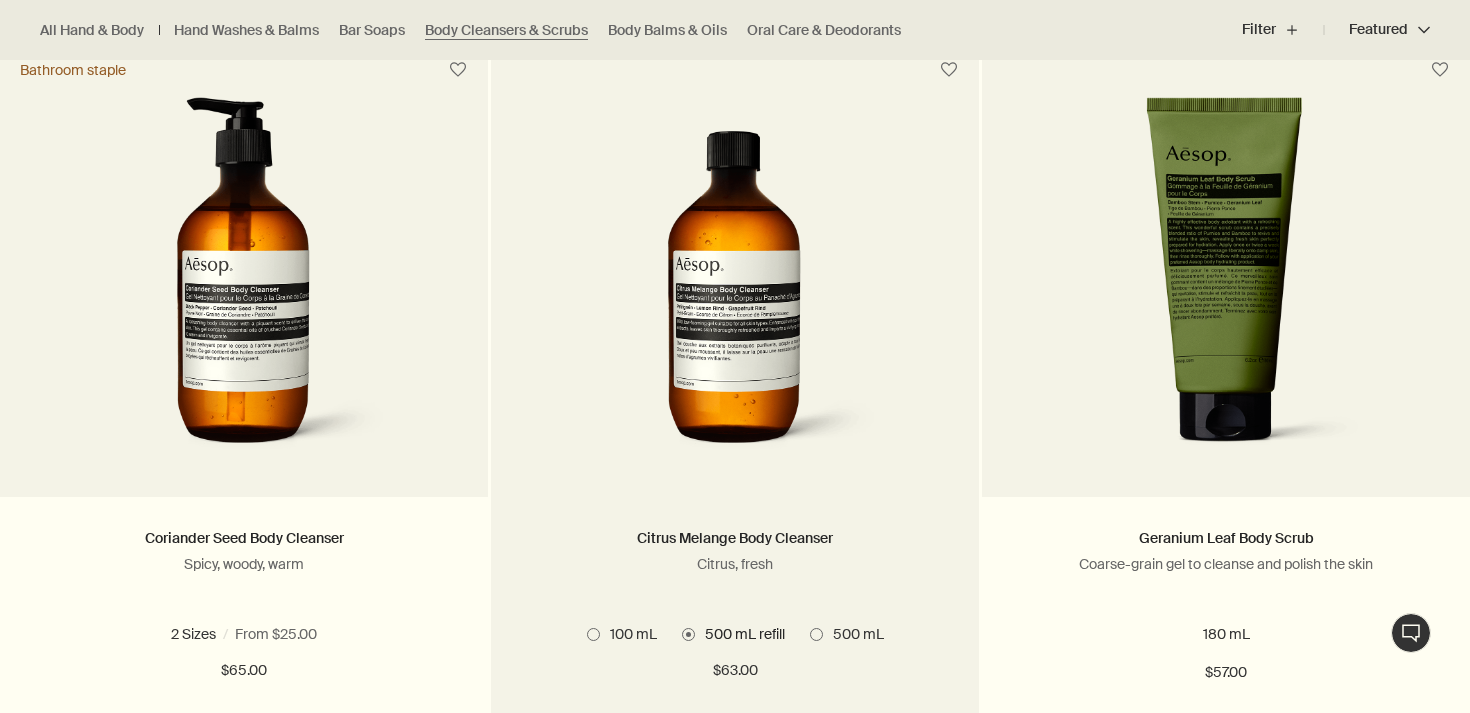 scroll, scrollTop: 1326, scrollLeft: 0, axis: vertical 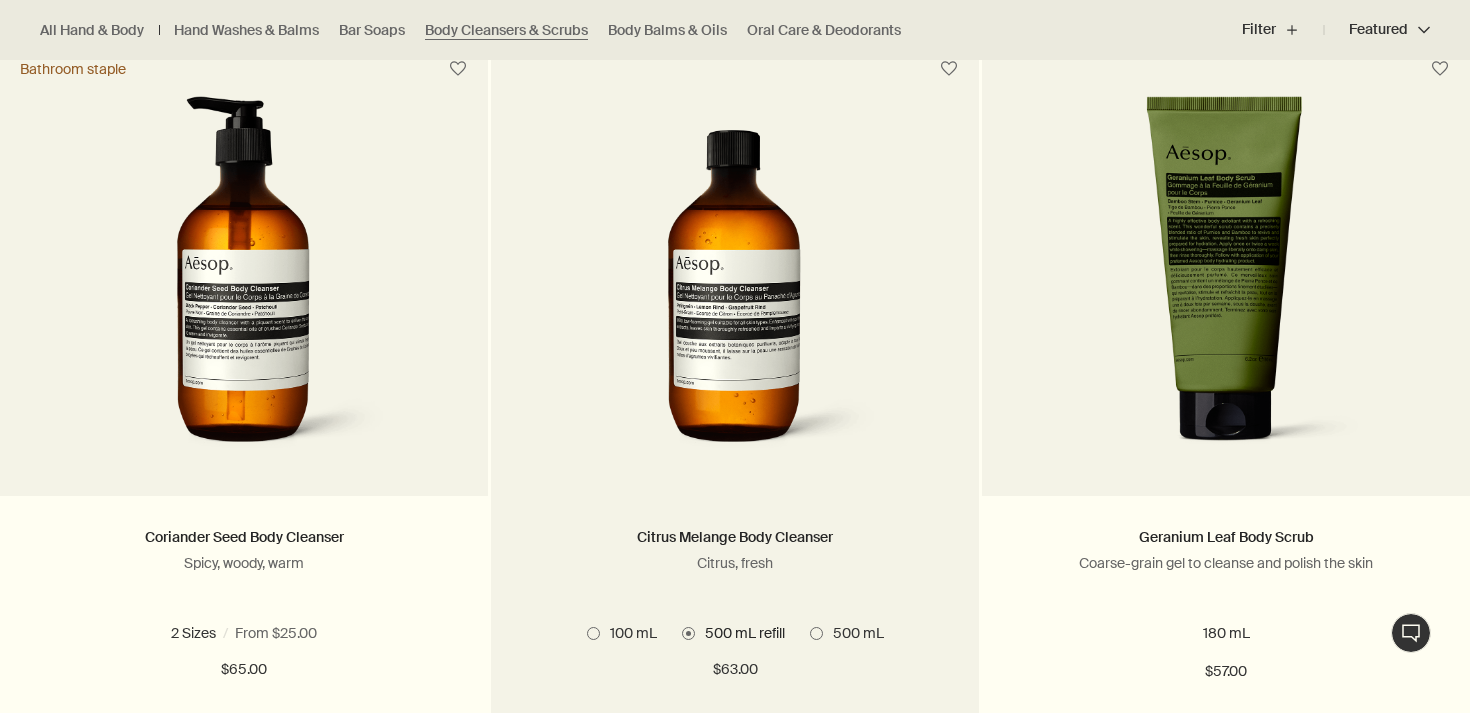 click on "500 mL" at bounding box center [853, 633] 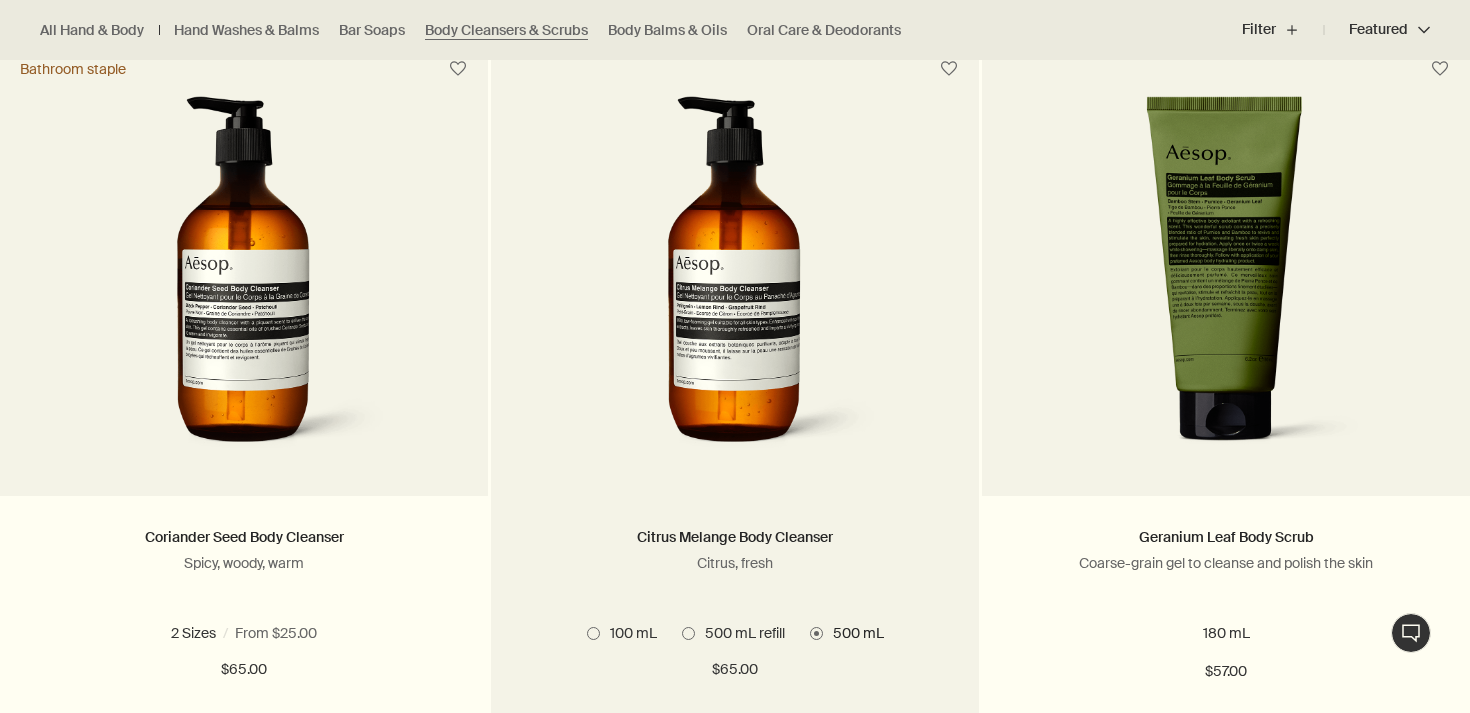 click at bounding box center [735, 281] 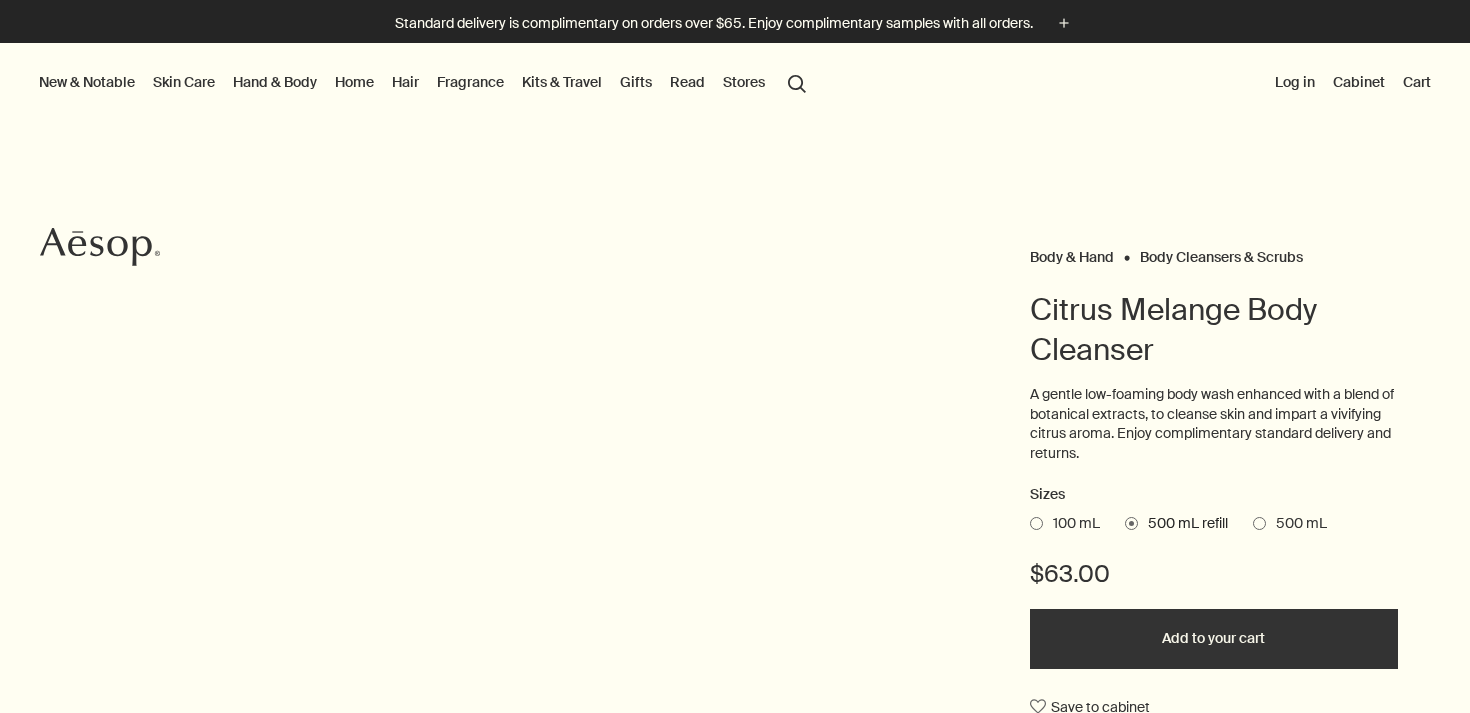 scroll, scrollTop: 0, scrollLeft: 0, axis: both 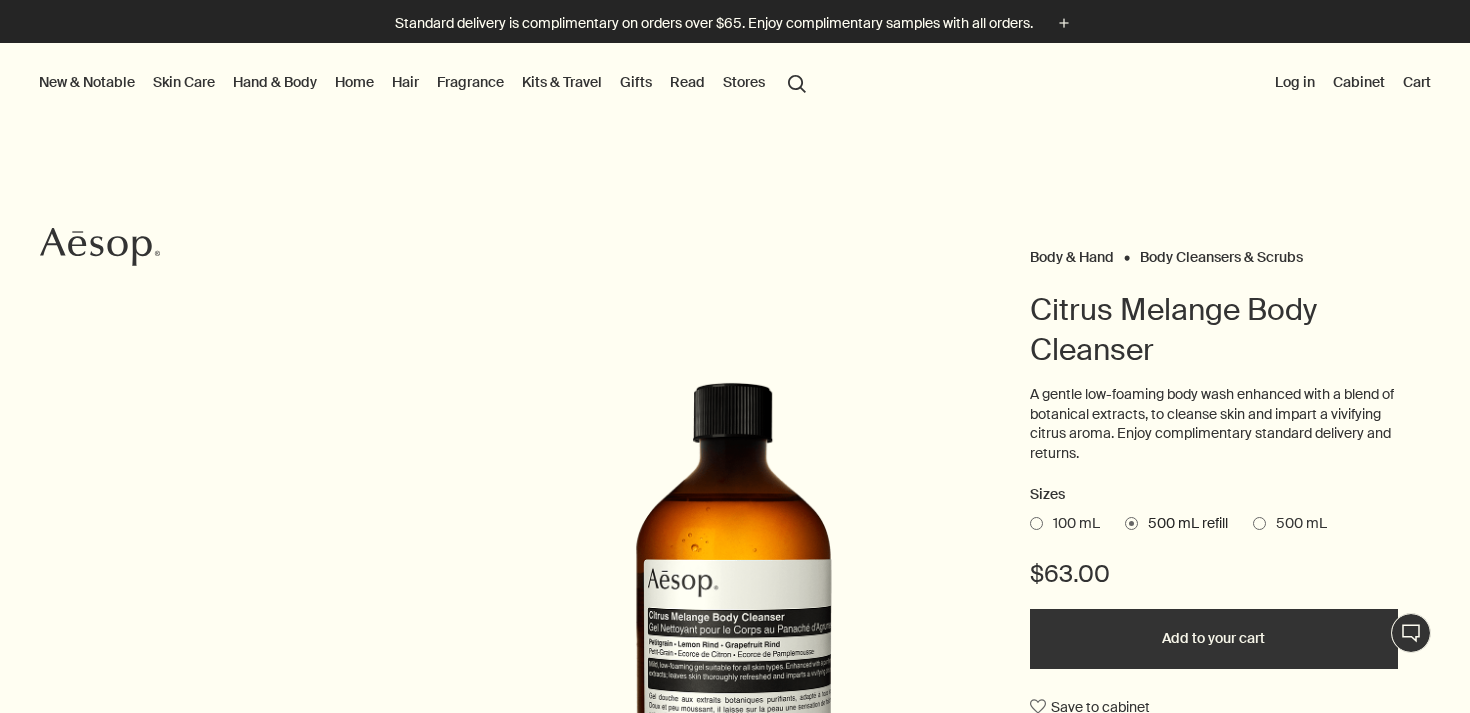 click on "500 mL" at bounding box center [1296, 524] 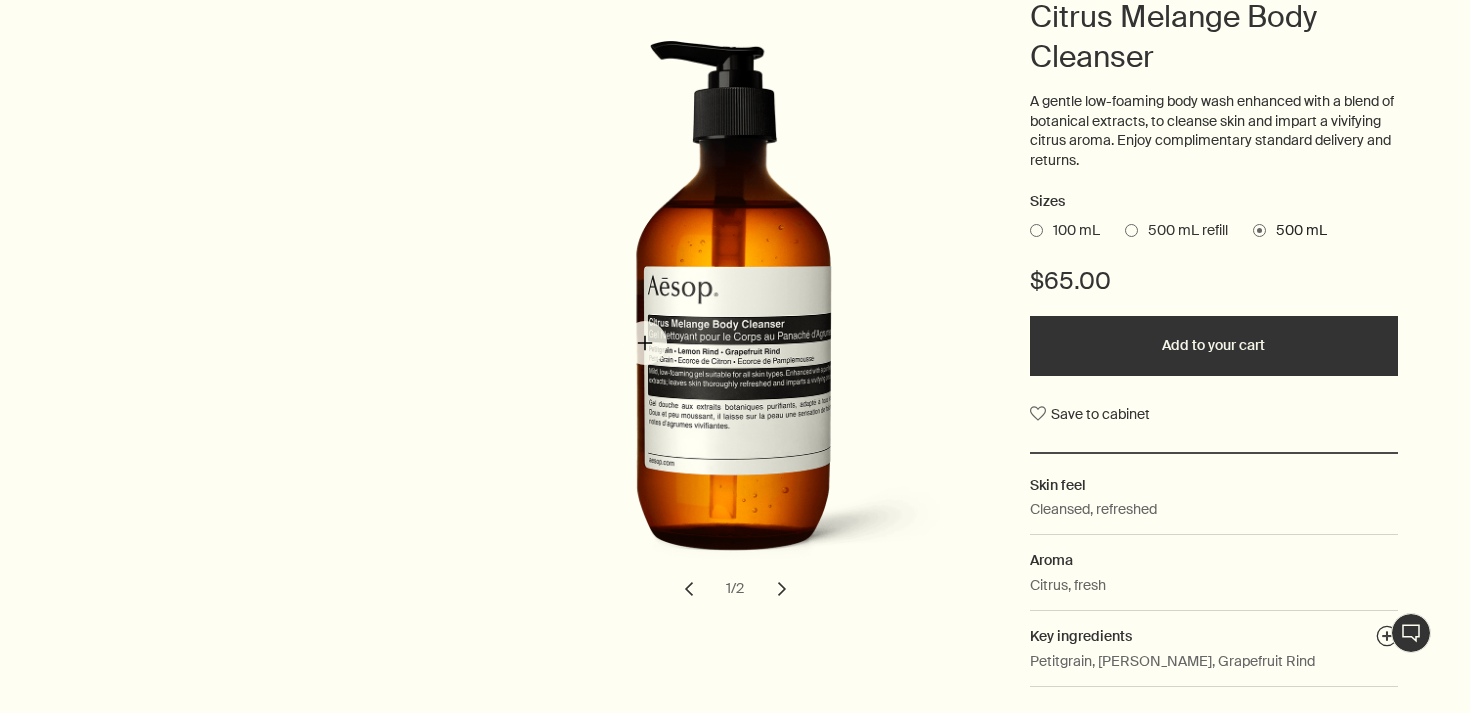 scroll, scrollTop: 320, scrollLeft: 0, axis: vertical 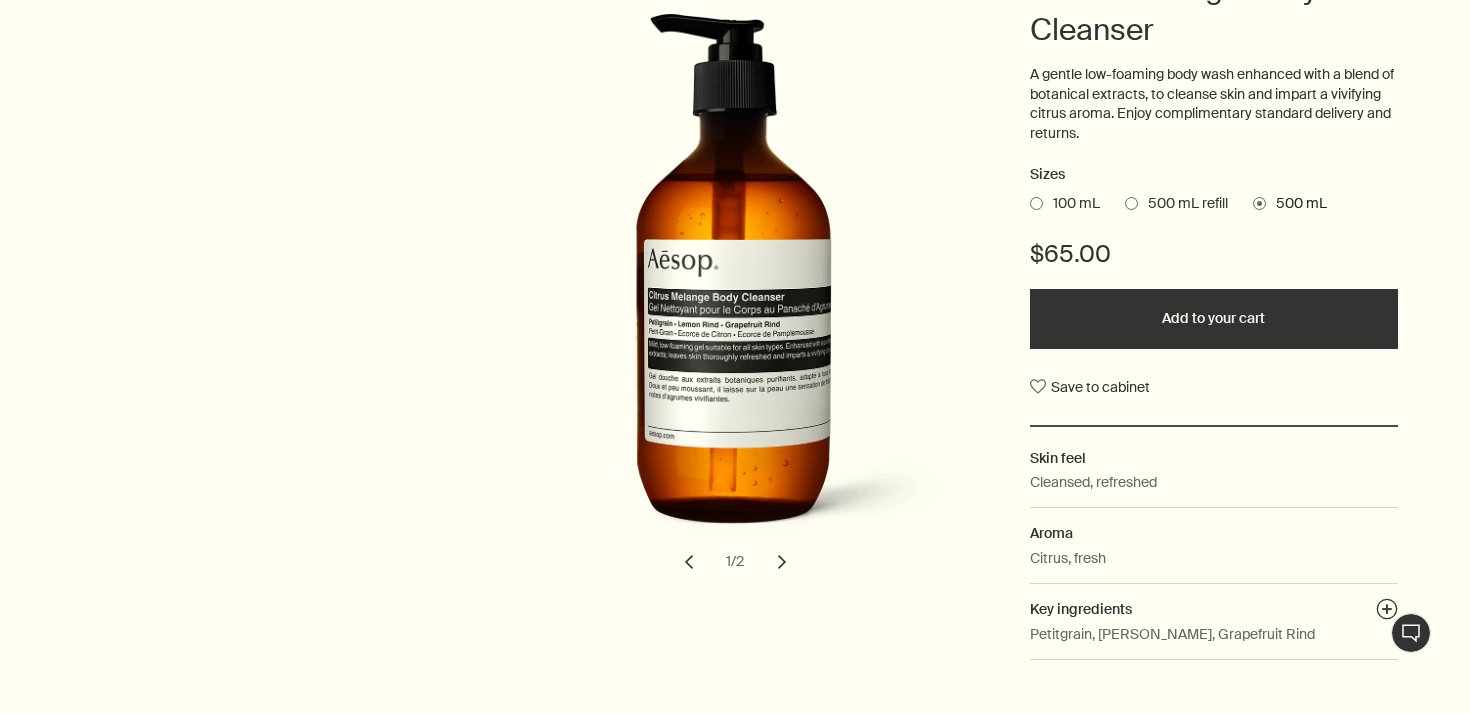 click on "chevron" at bounding box center (782, 562) 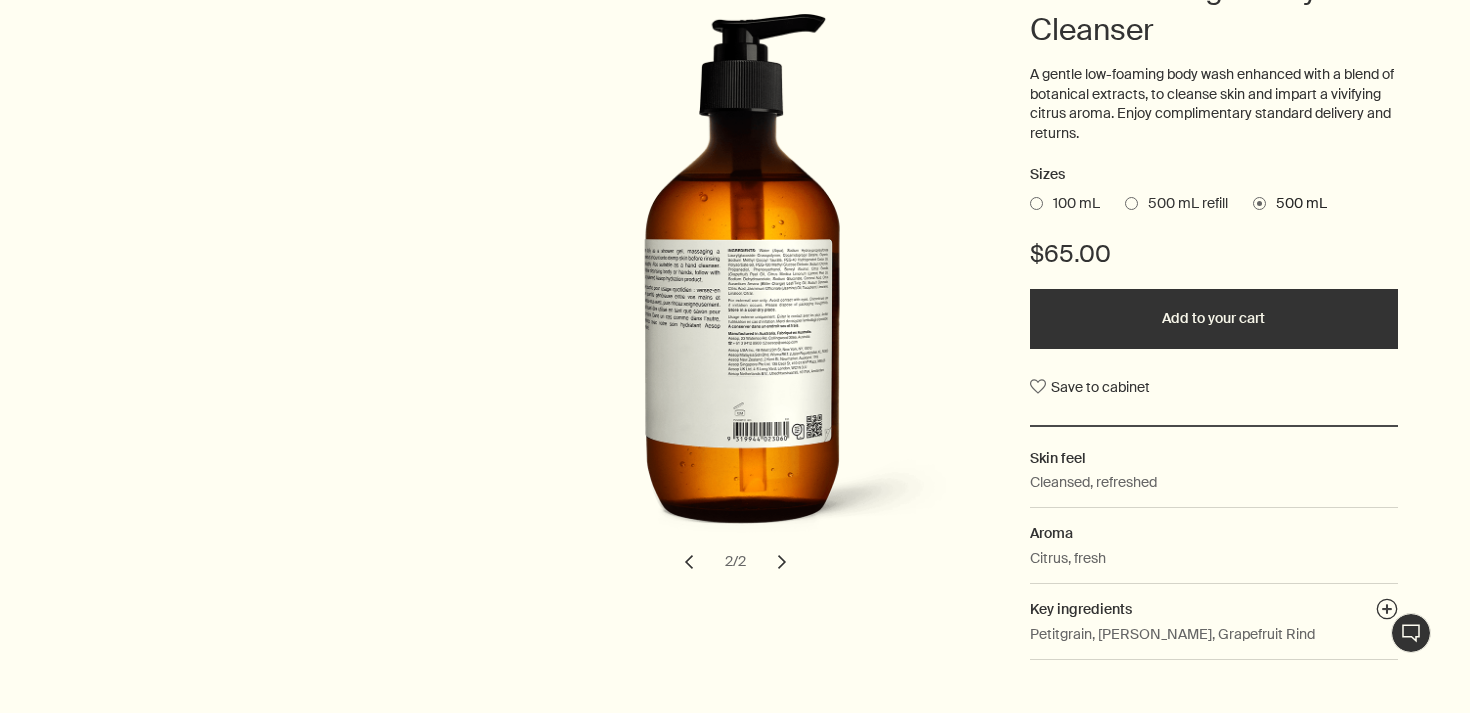 click on "chevron" at bounding box center (782, 562) 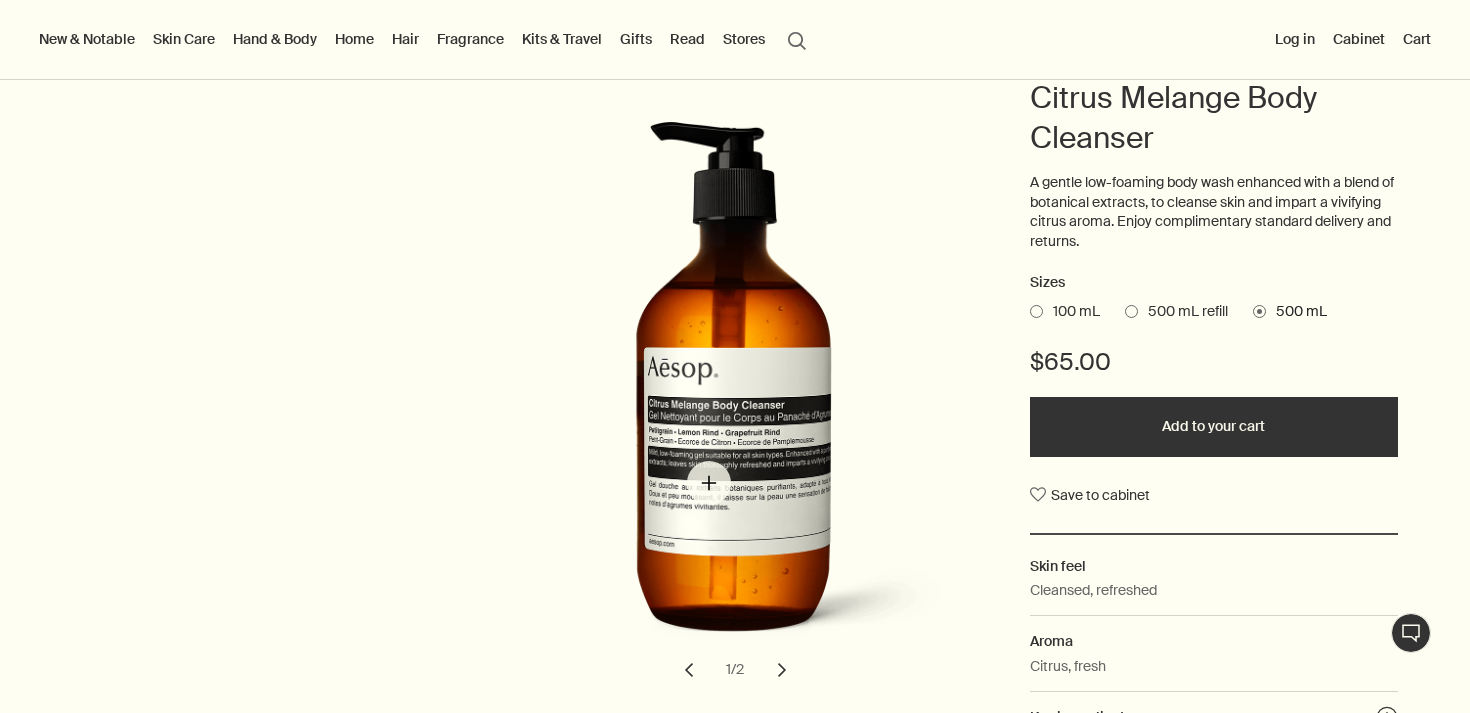 scroll, scrollTop: 196, scrollLeft: 0, axis: vertical 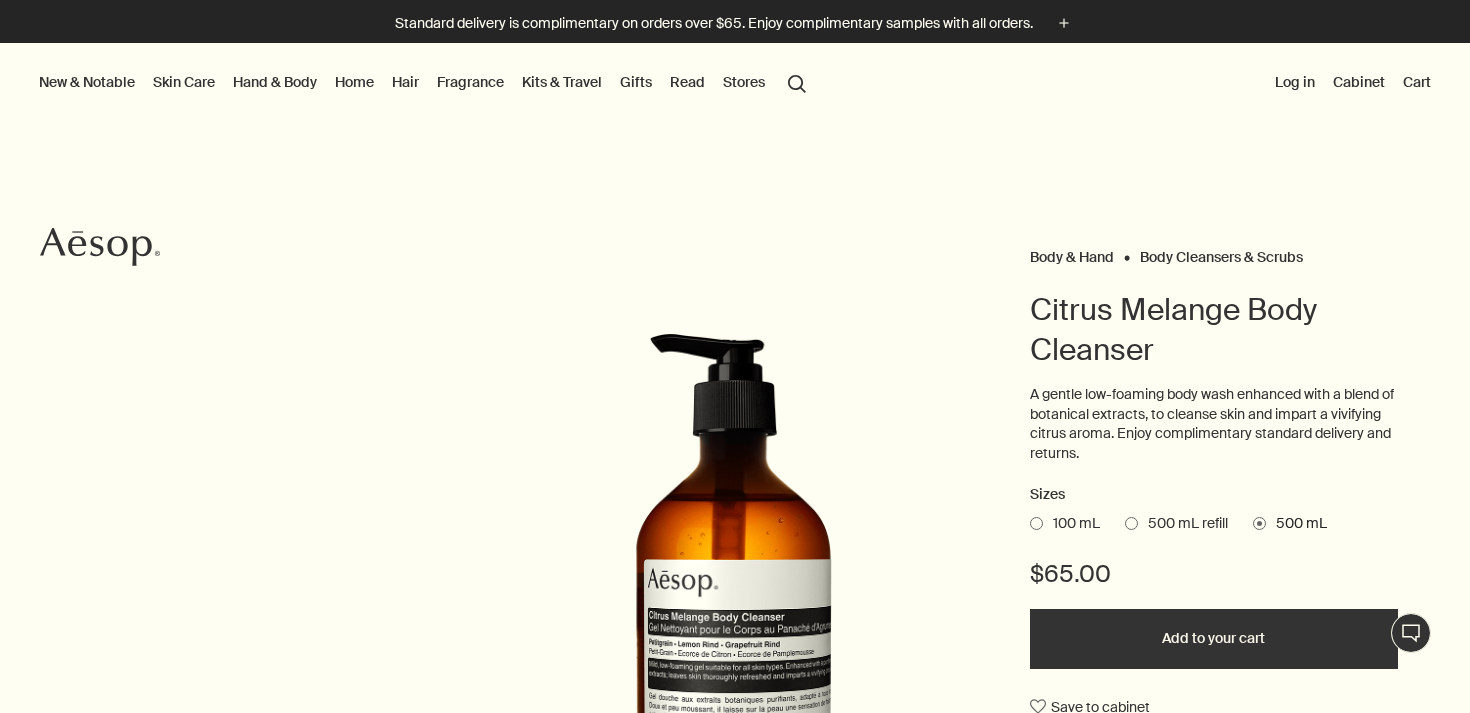 click on "Body Cleansers & Scrubs" at bounding box center (1221, 257) 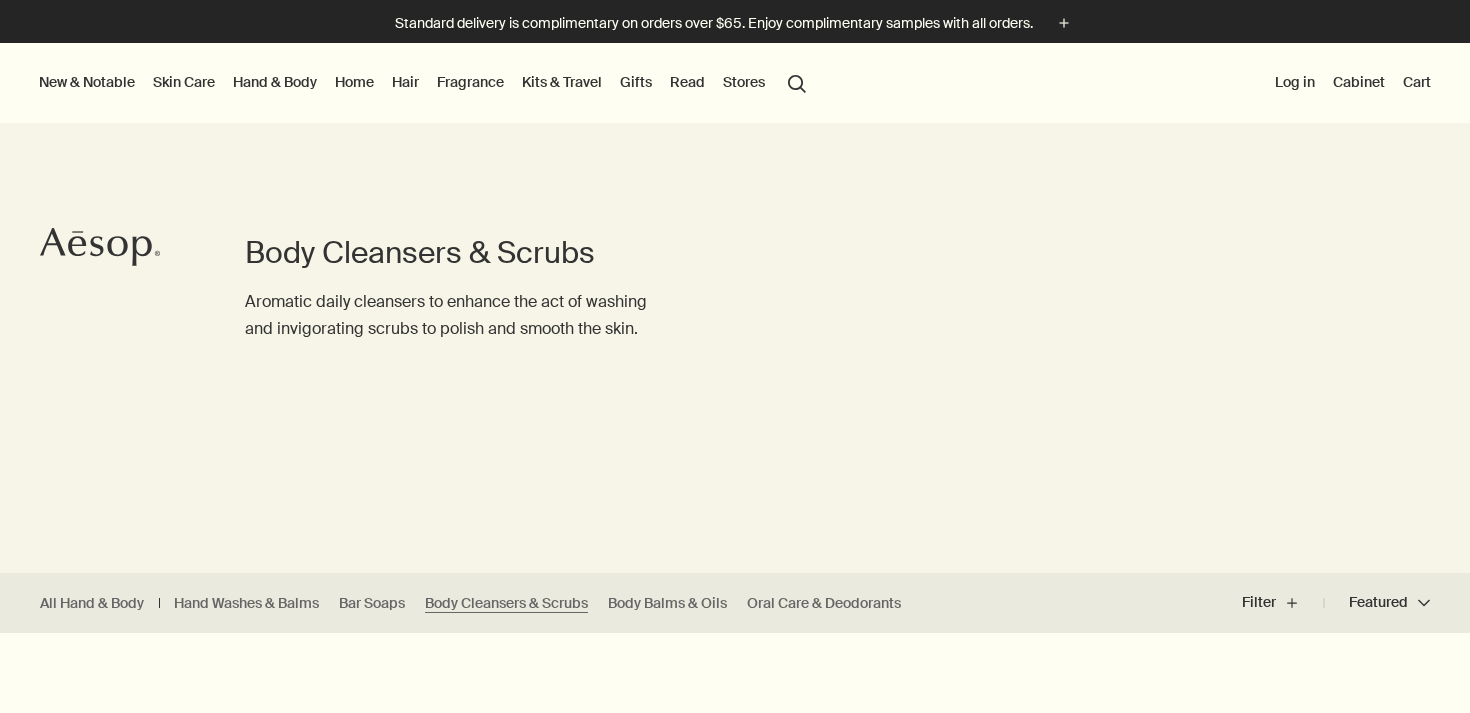 scroll, scrollTop: 0, scrollLeft: 0, axis: both 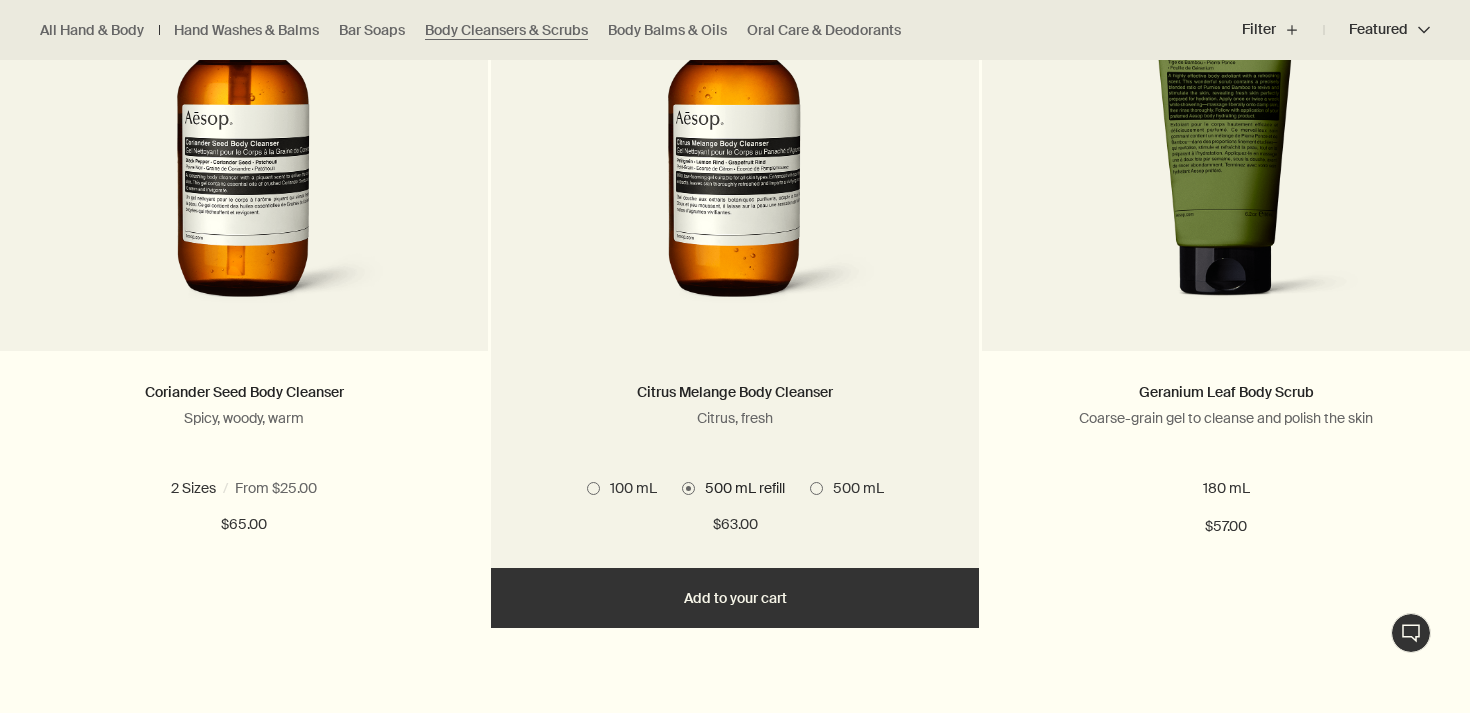 click on "100 mL 500 mL refill 500 mL" at bounding box center [735, 488] 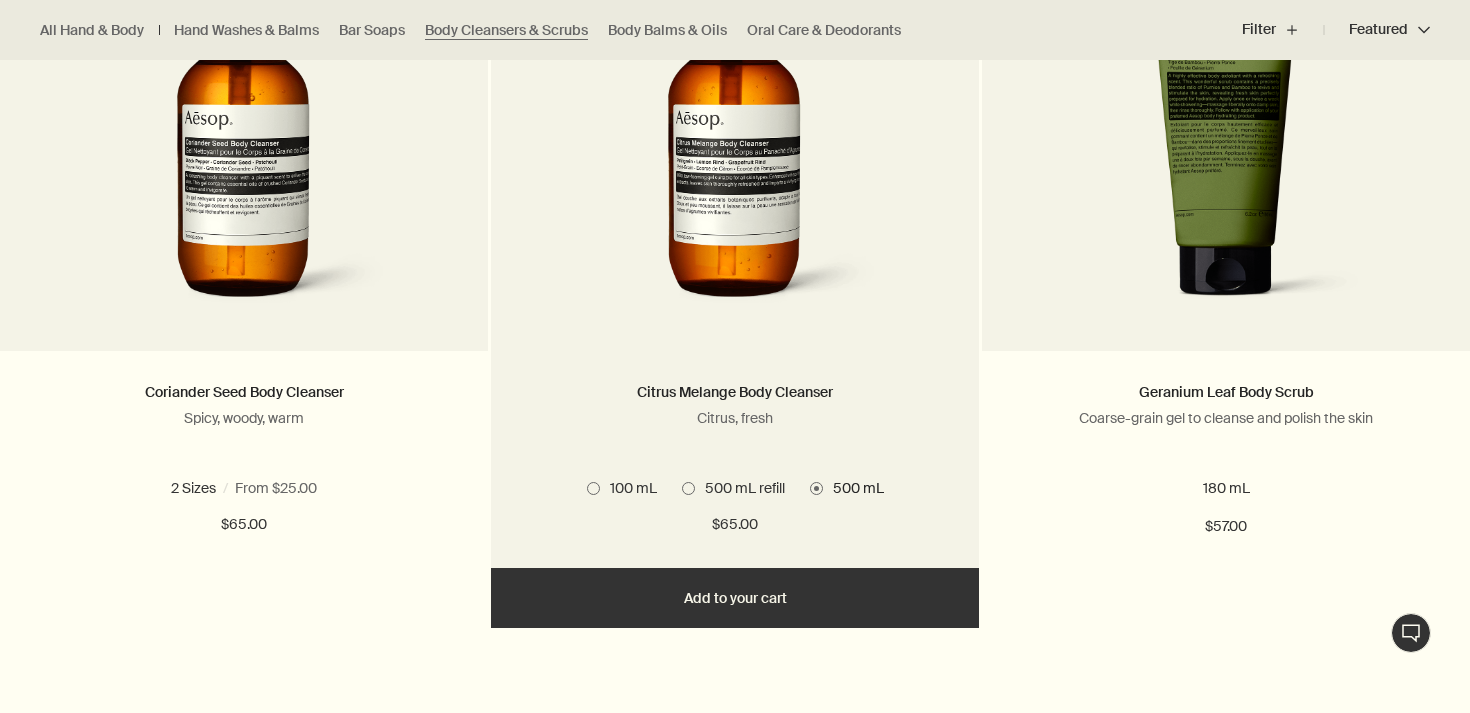 click on "Add Add to your cart" at bounding box center (735, 598) 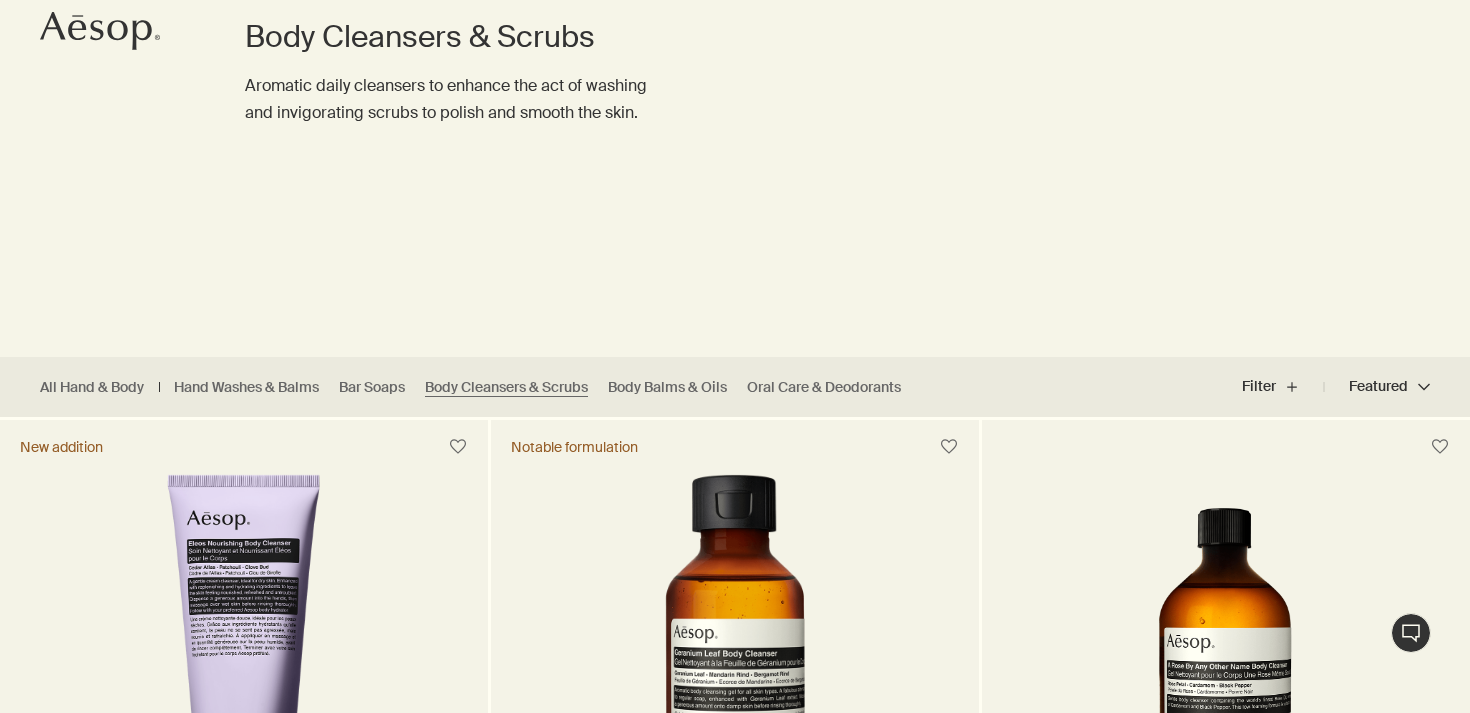 scroll, scrollTop: 0, scrollLeft: 0, axis: both 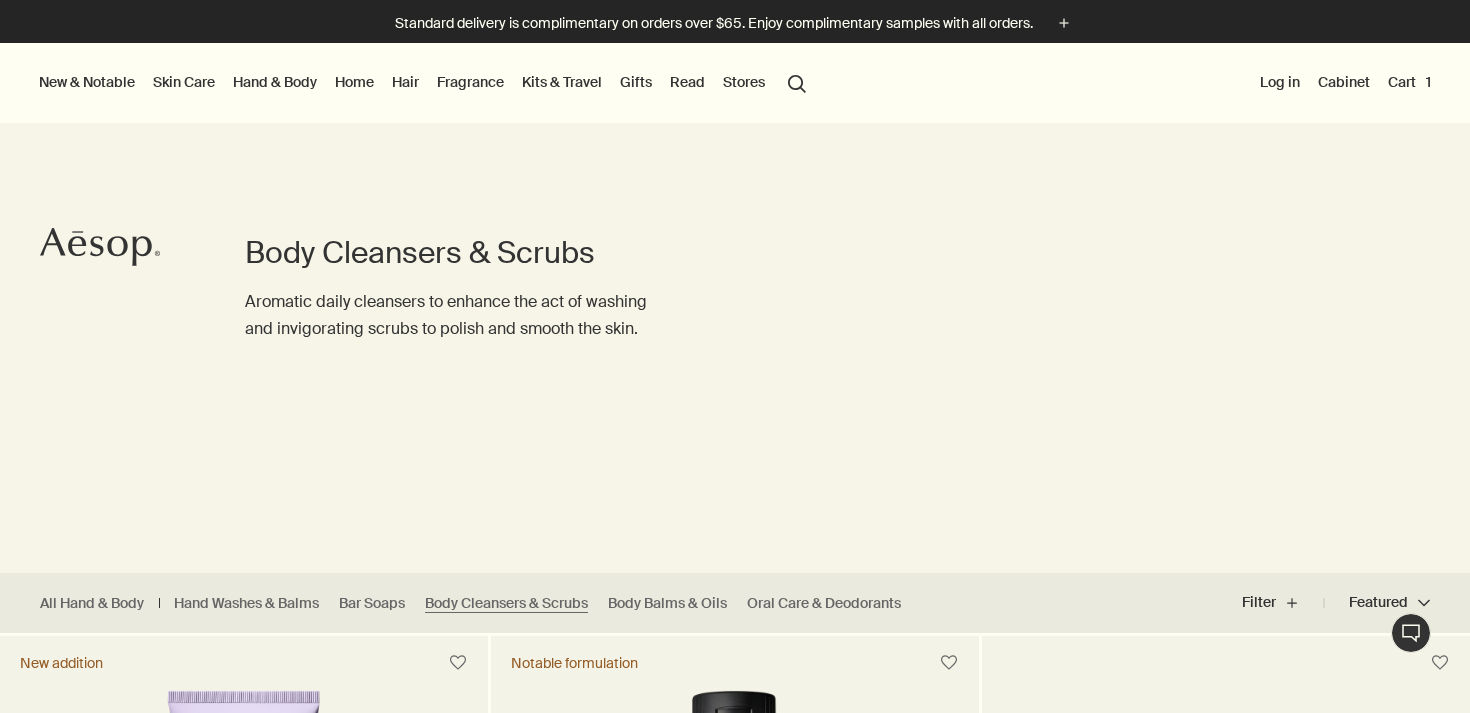 click on "Log in" at bounding box center [1280, 82] 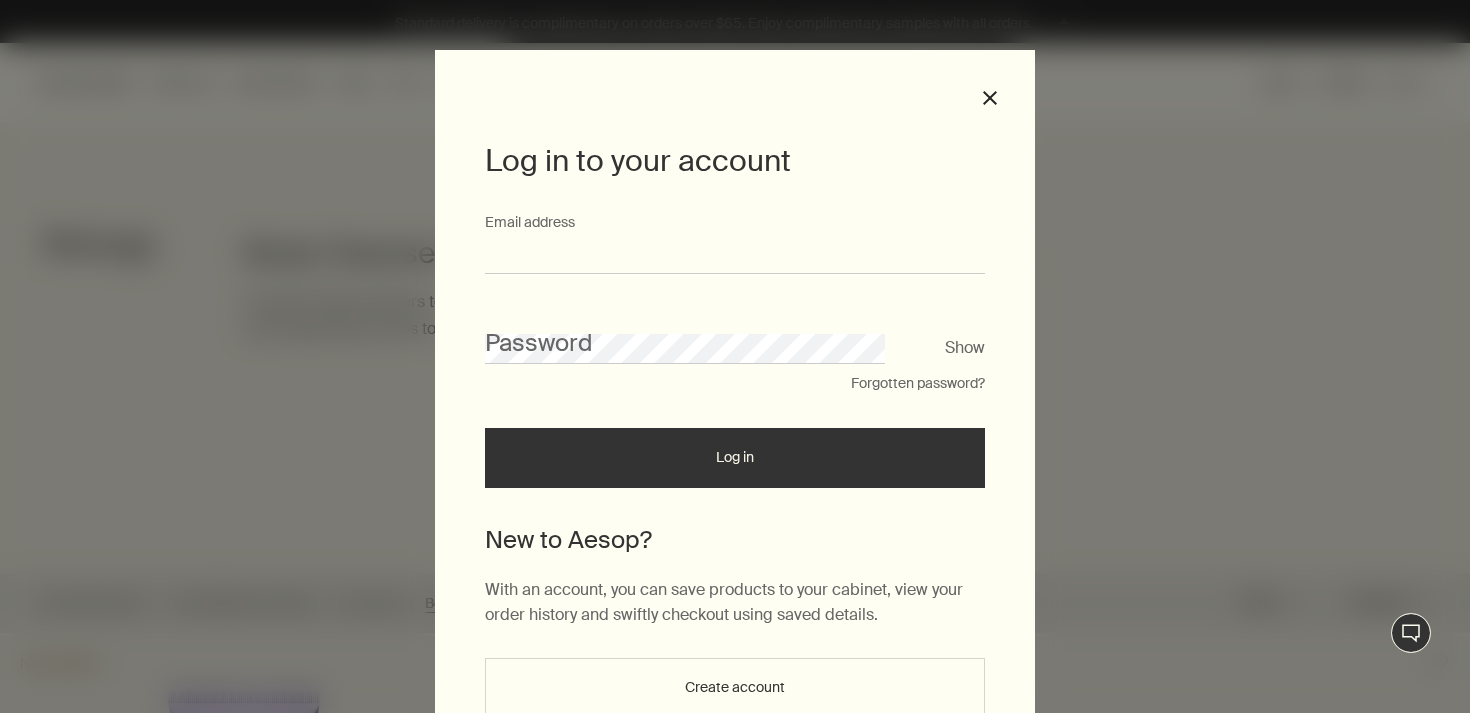type on "**********" 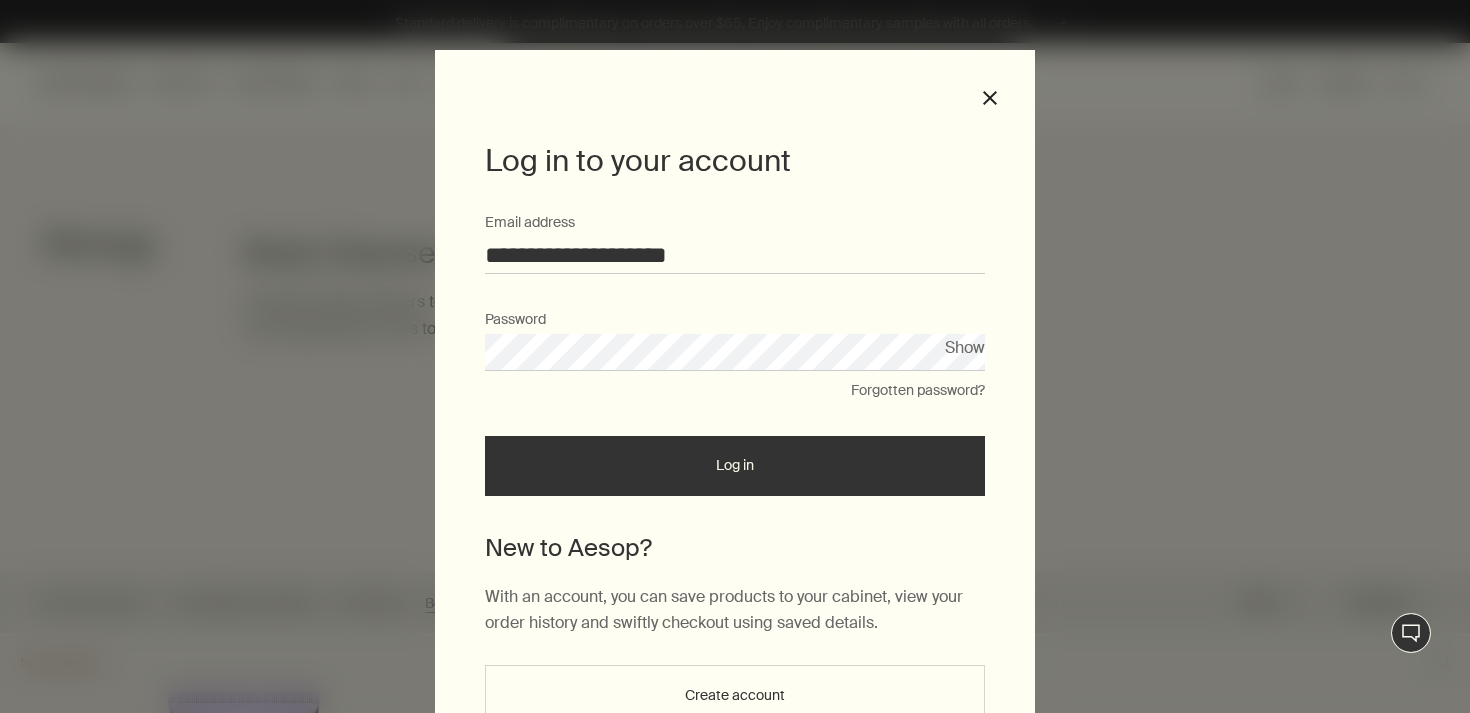 click on "Log in" at bounding box center [735, 466] 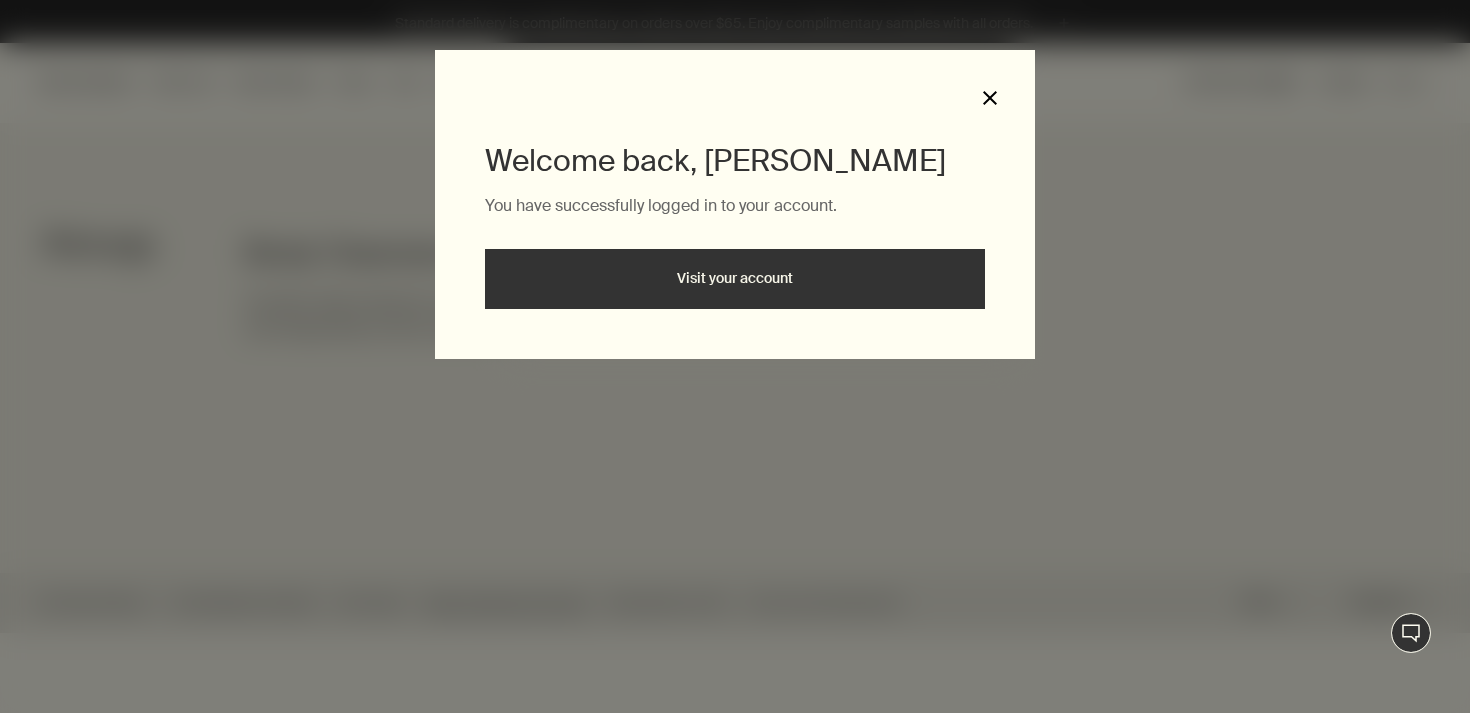 click on "close" at bounding box center [990, 98] 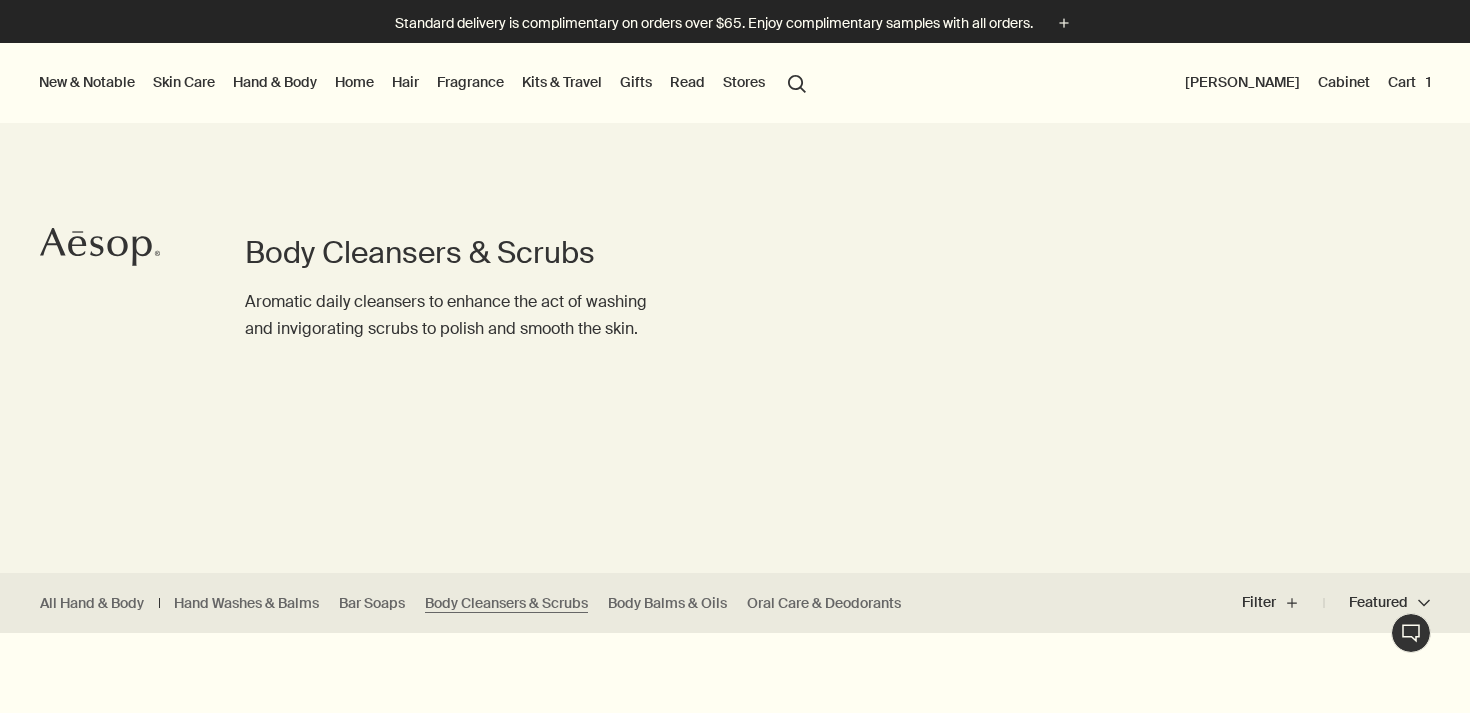 click on "Hair" at bounding box center [405, 82] 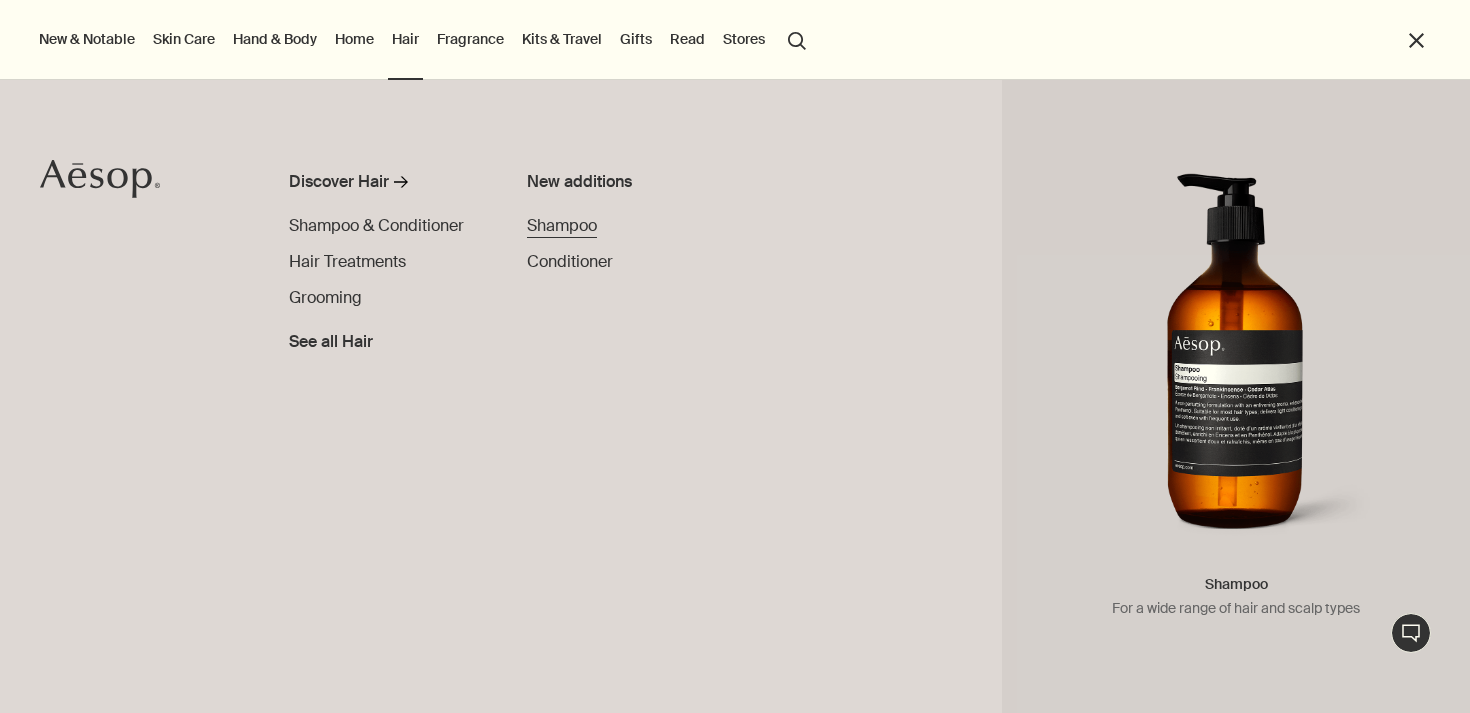 click on "Shampoo" at bounding box center [562, 225] 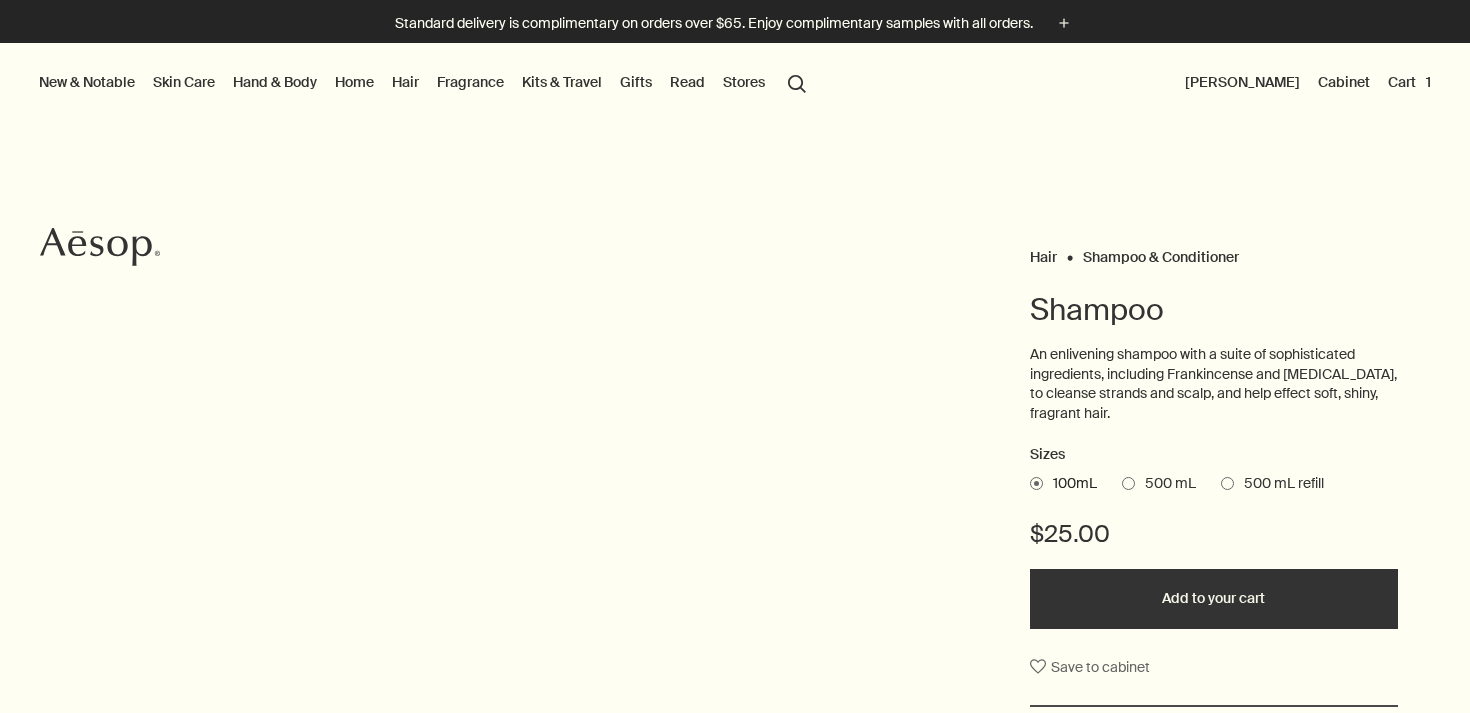 scroll, scrollTop: 0, scrollLeft: 0, axis: both 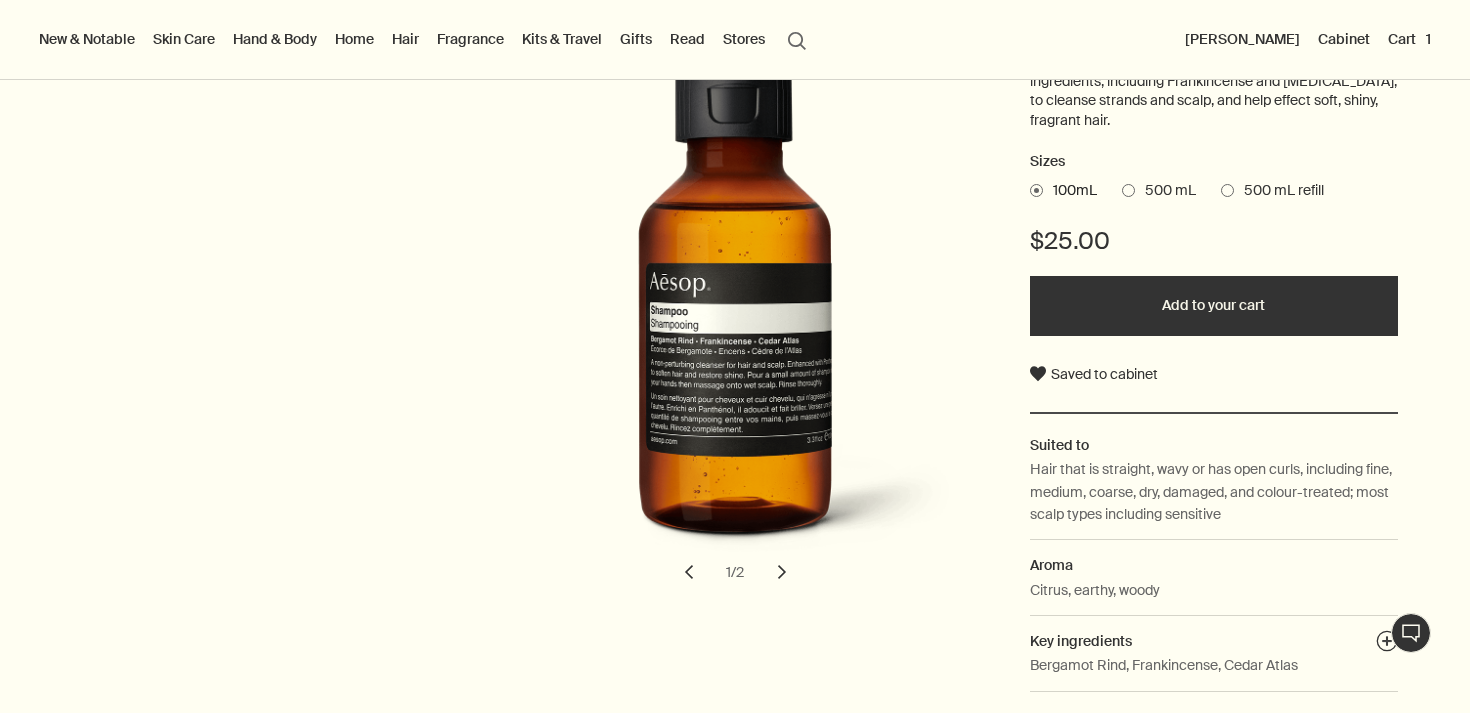 click on "500 mL" at bounding box center [1165, 191] 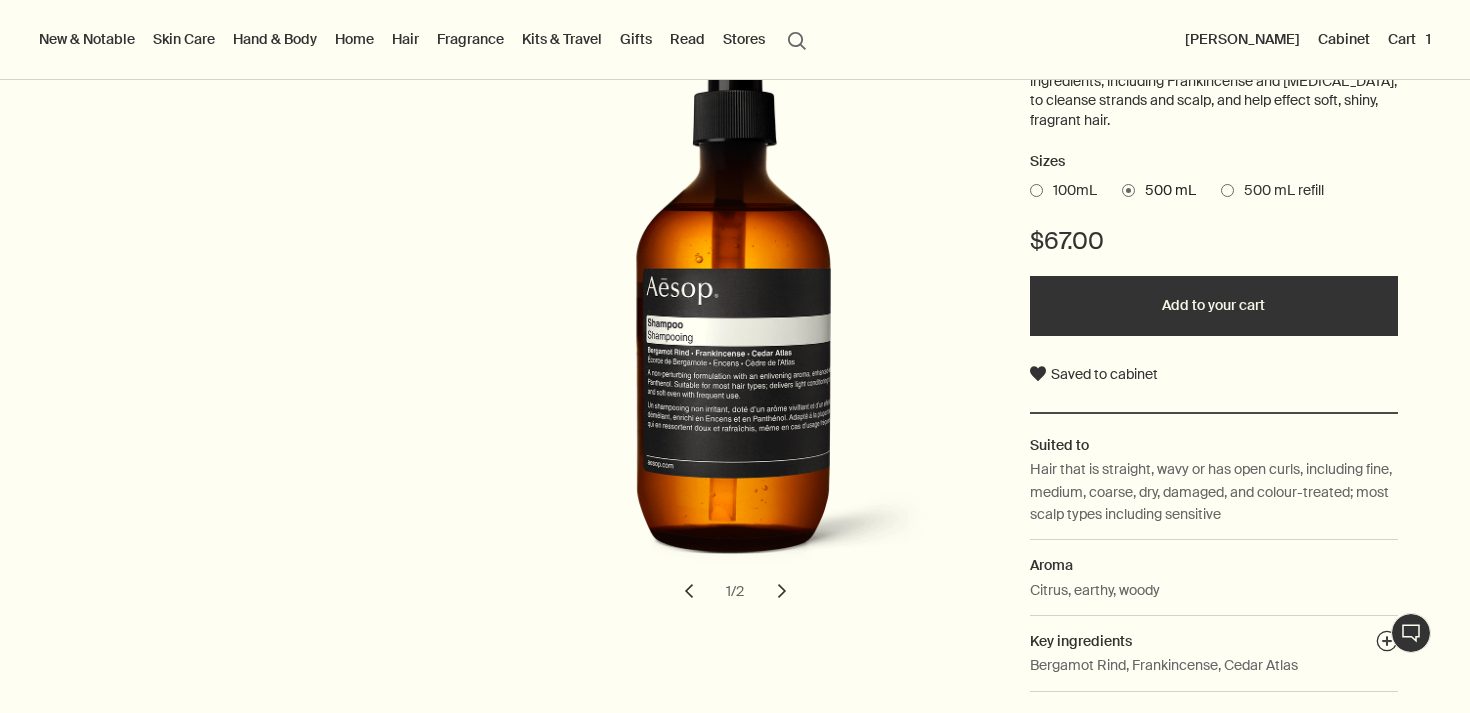 click on "Cabinet" at bounding box center (1344, 39) 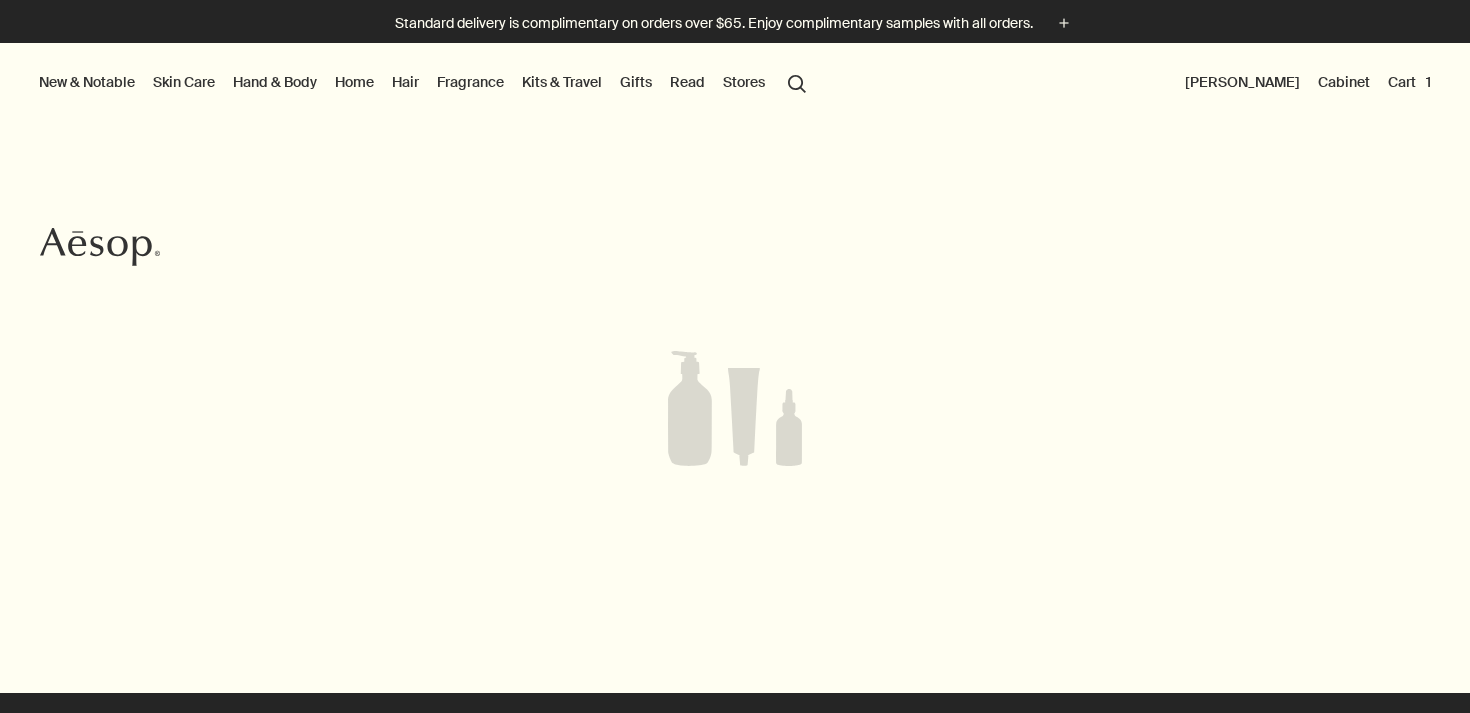 scroll, scrollTop: 0, scrollLeft: 0, axis: both 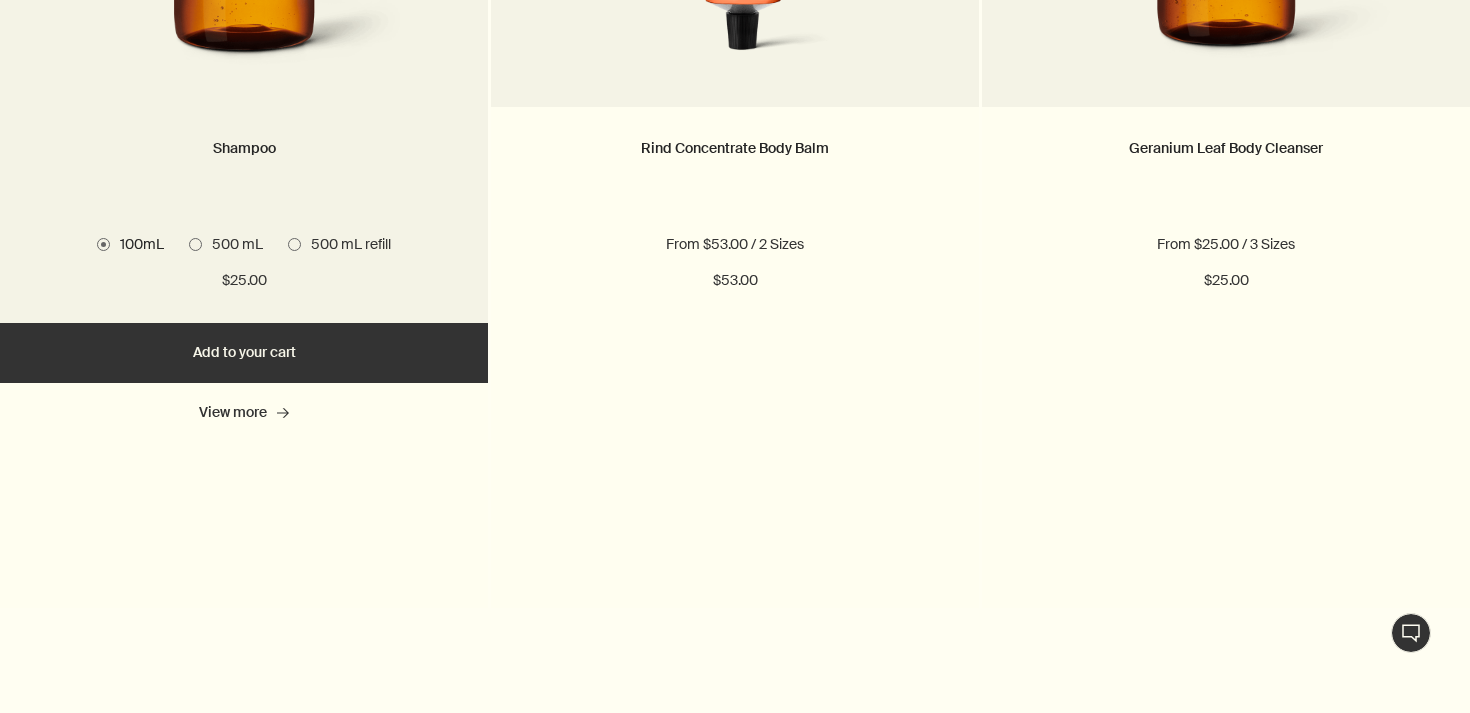 click on "500 mL" at bounding box center [232, 244] 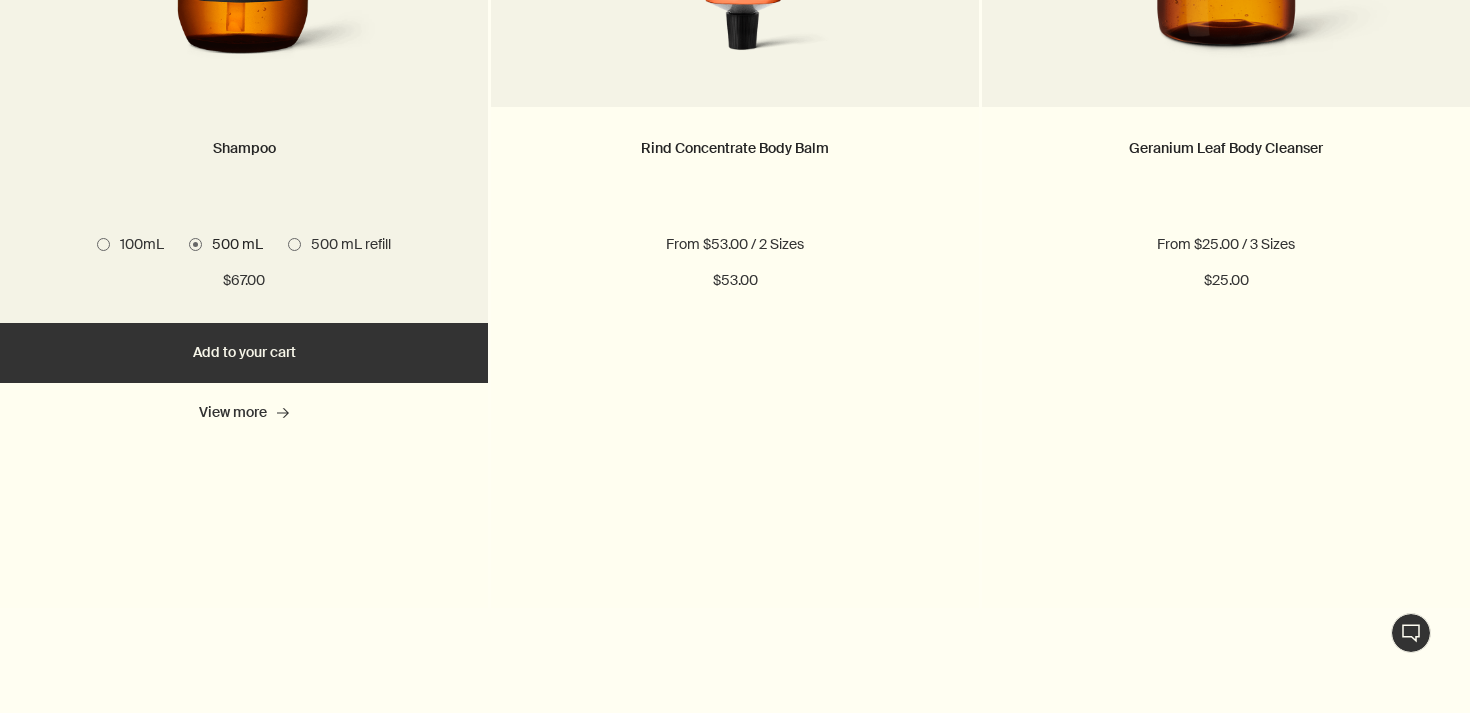 click on "Add Add to your cart" at bounding box center (244, 353) 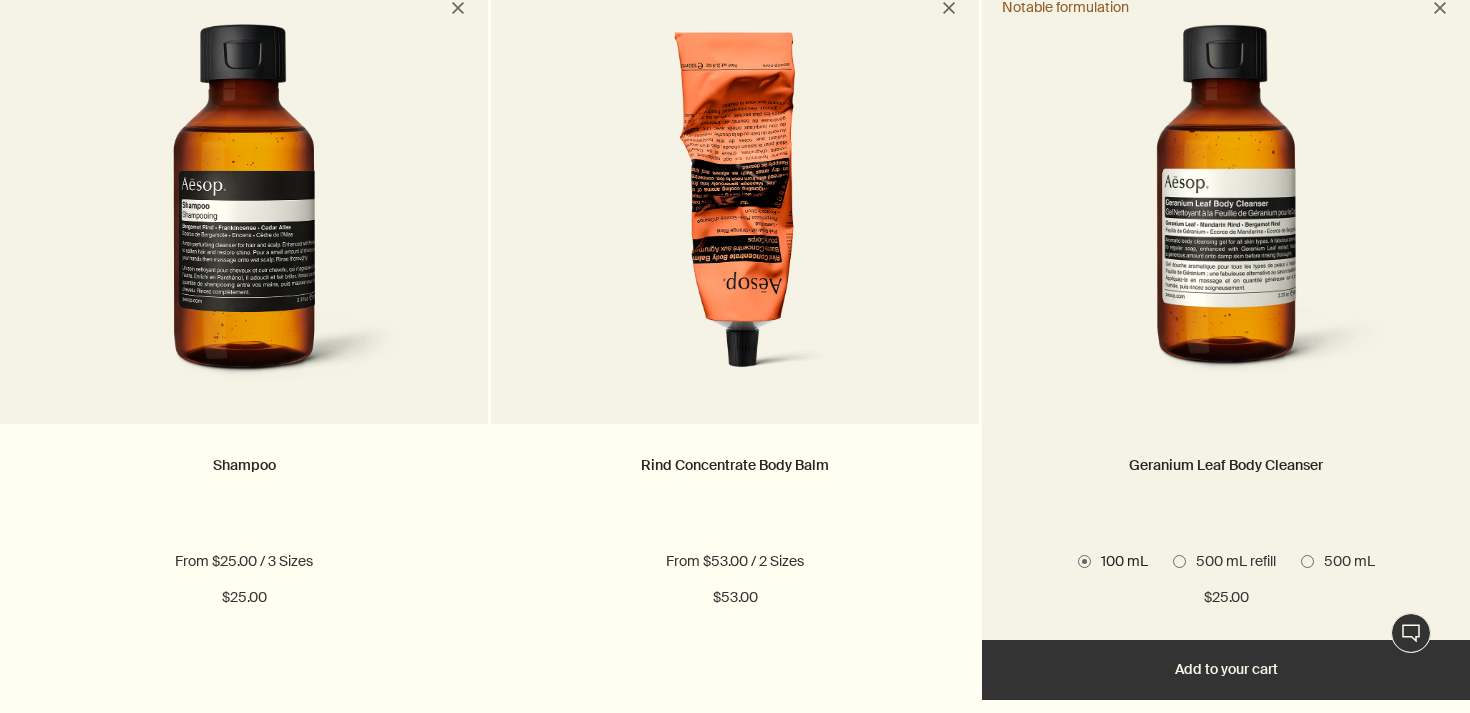 scroll, scrollTop: 700, scrollLeft: 0, axis: vertical 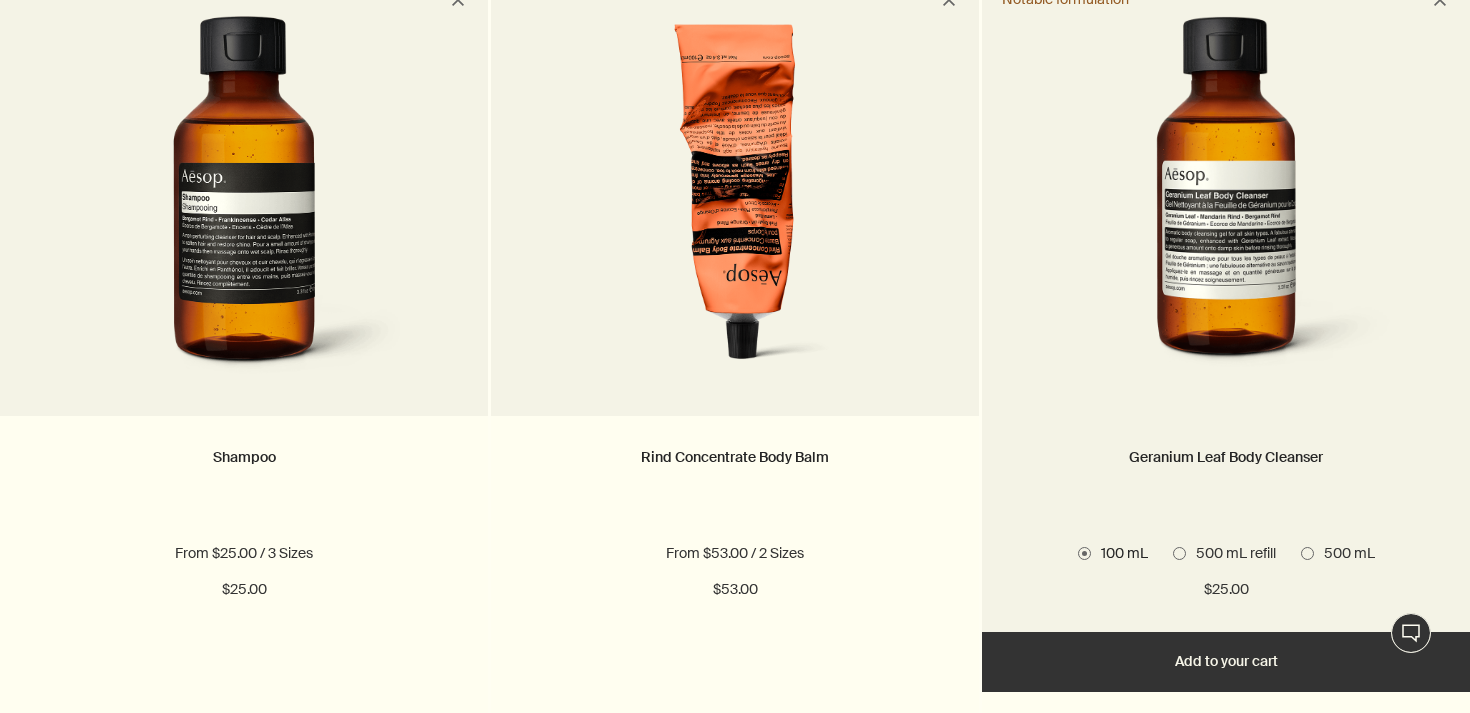 click on "500 mL" at bounding box center [1344, 553] 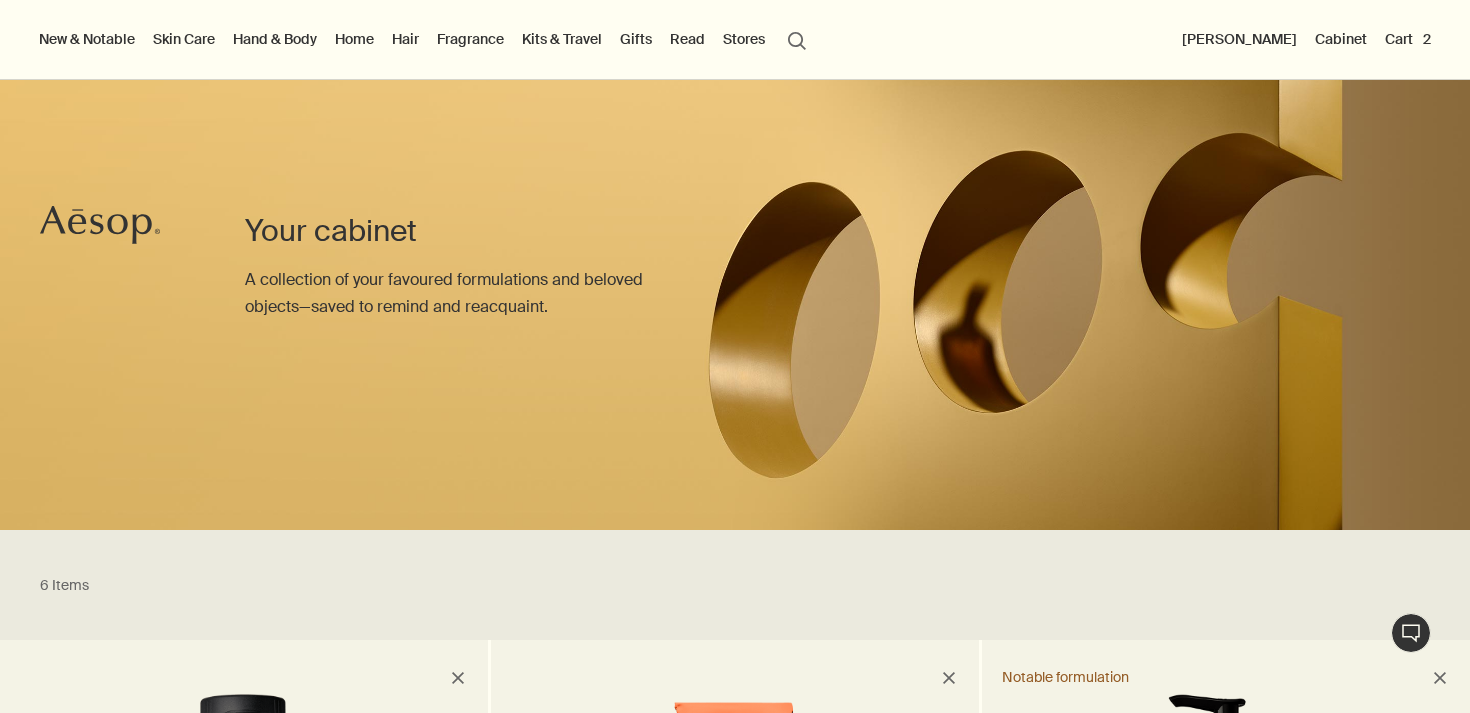 scroll, scrollTop: 1, scrollLeft: 0, axis: vertical 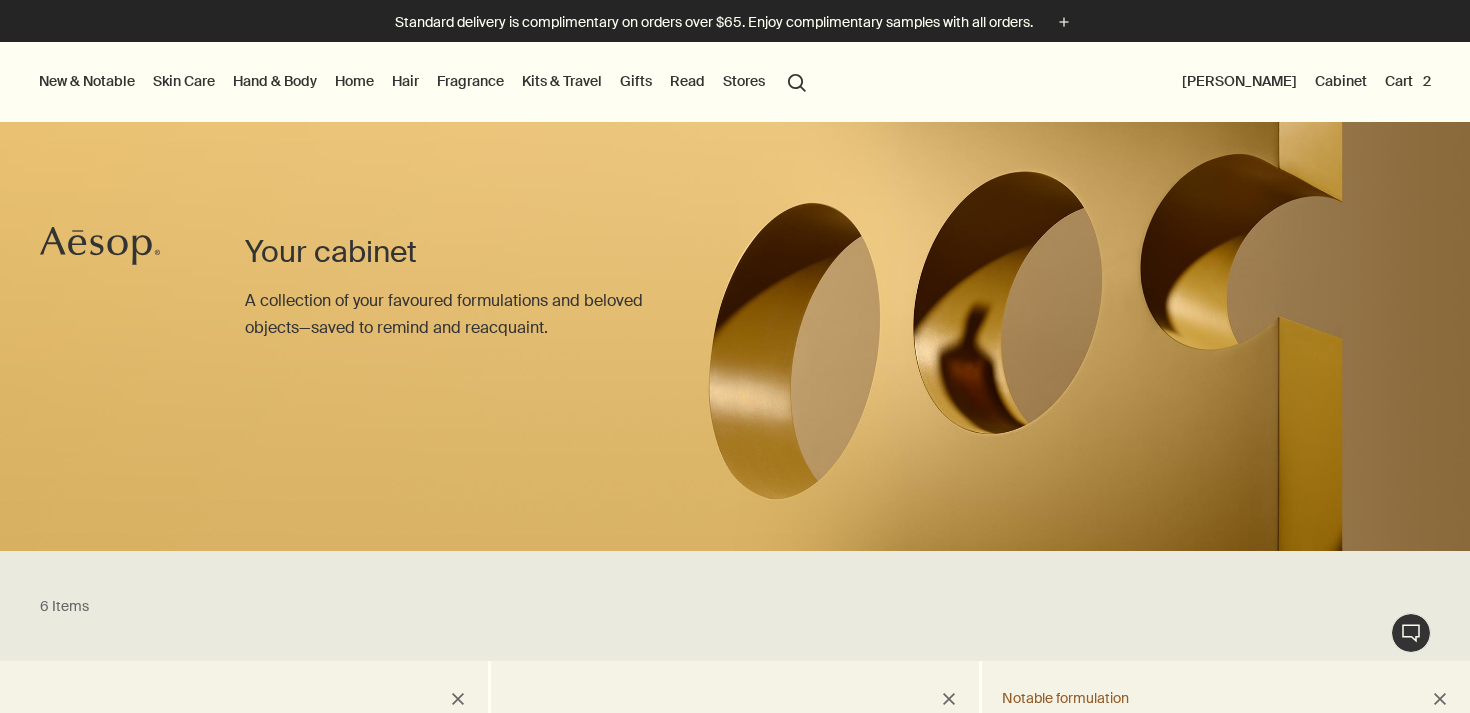 click on "Cart 2" at bounding box center [1408, 81] 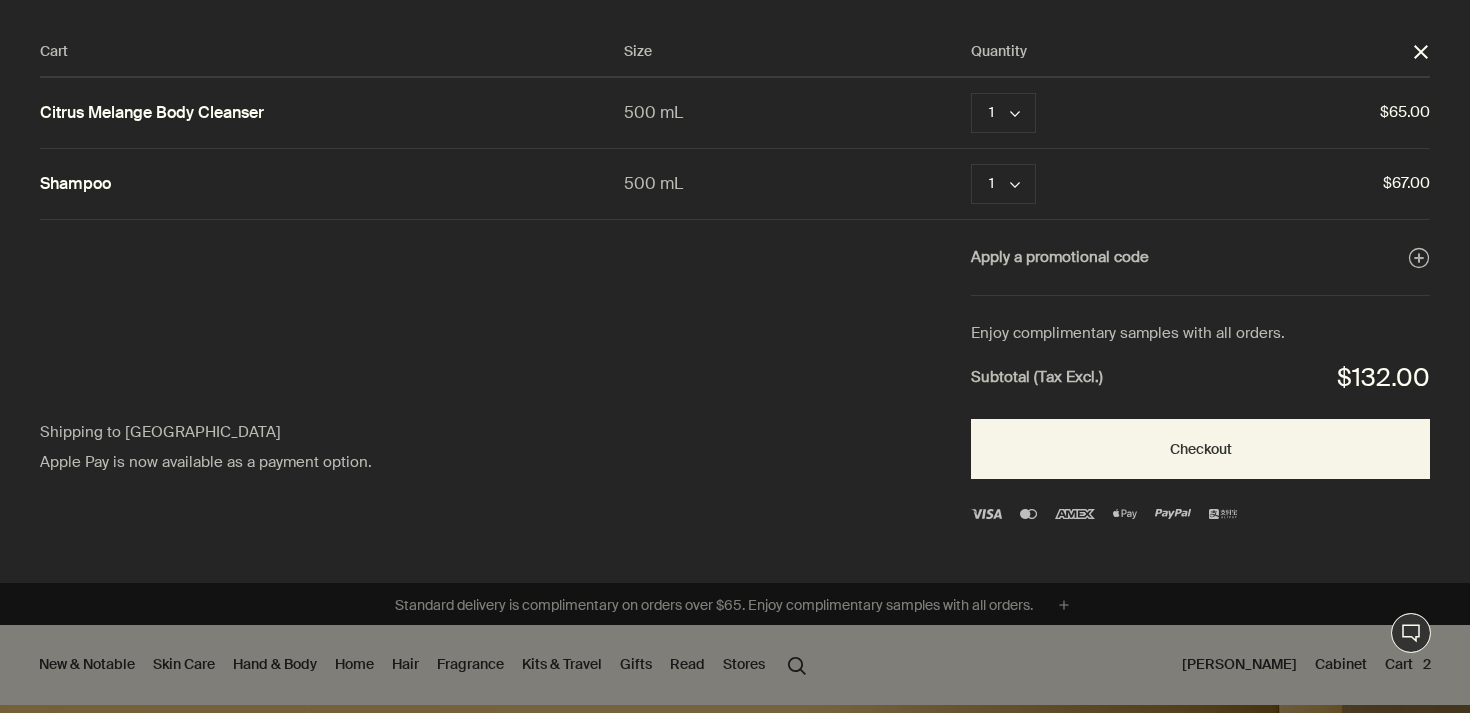 scroll, scrollTop: 0, scrollLeft: 0, axis: both 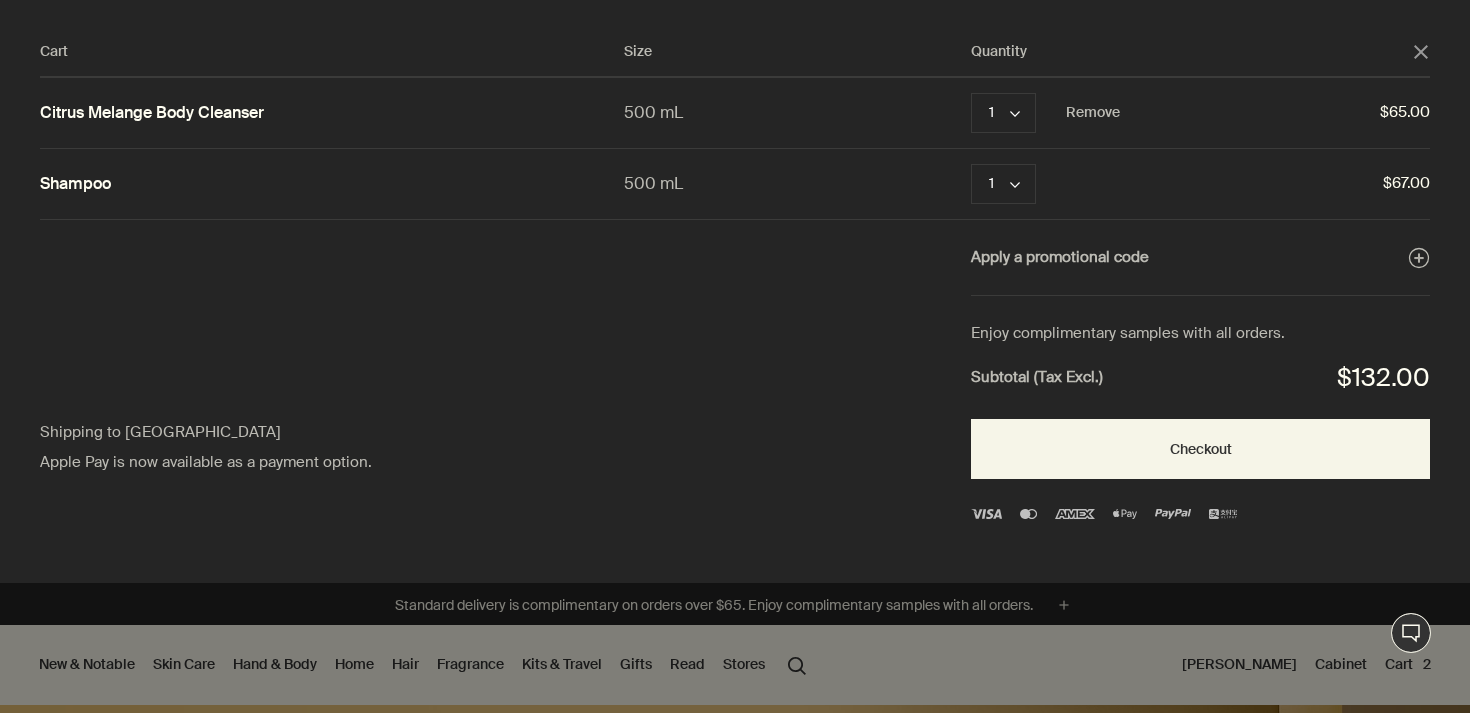 click on "Citrus Melange Body Cleanser" at bounding box center [152, 113] 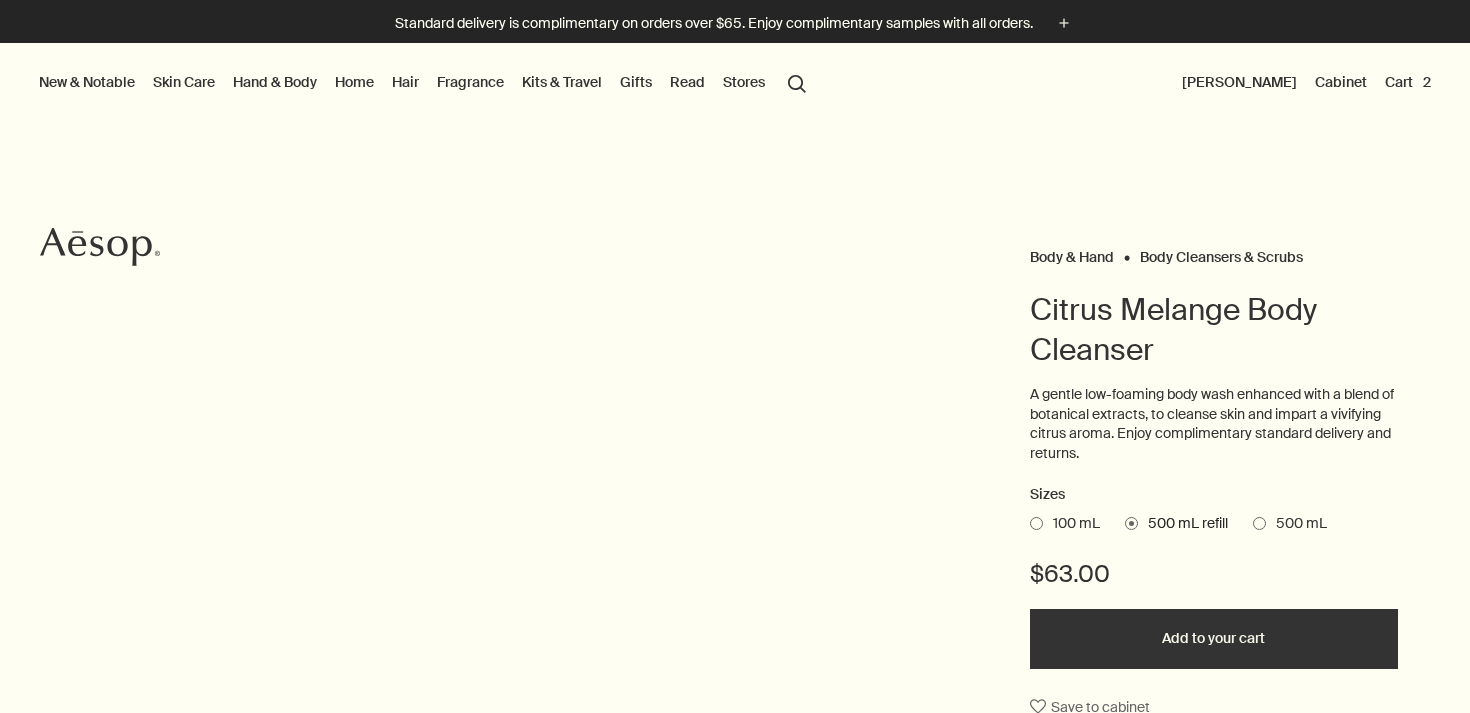 scroll, scrollTop: 0, scrollLeft: 0, axis: both 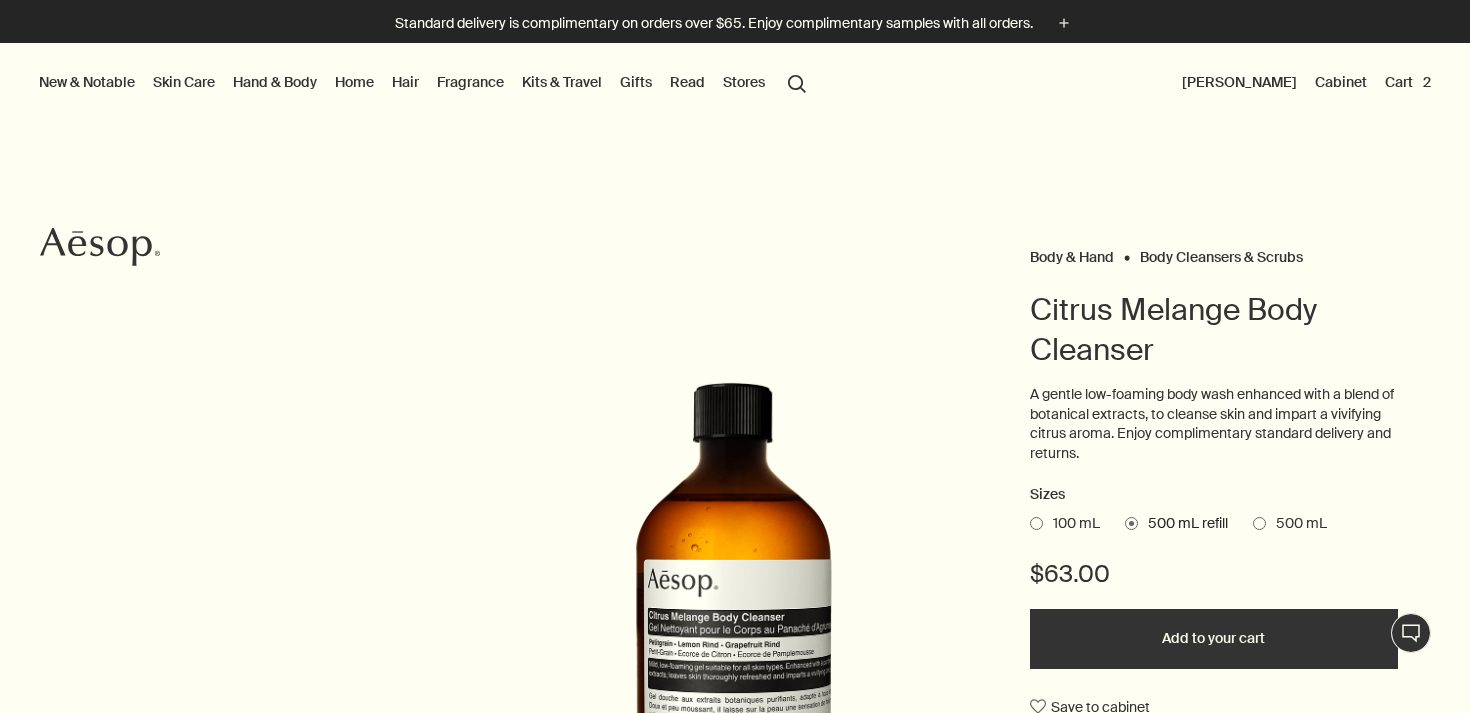 click on "Cart 2" at bounding box center (1408, 82) 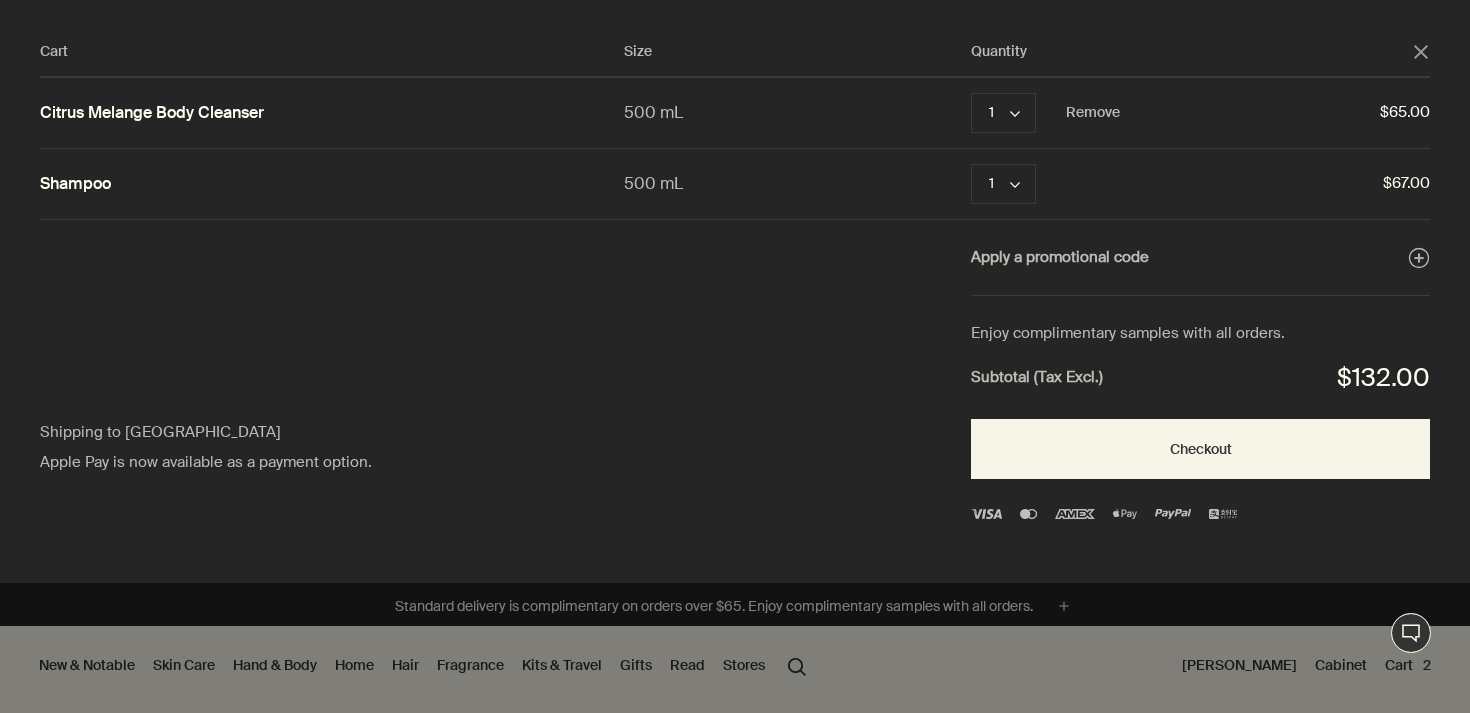 click on "Citrus Melange Body Cleanser 500 mL  1 chevron Remove $65.00" at bounding box center (735, 113) 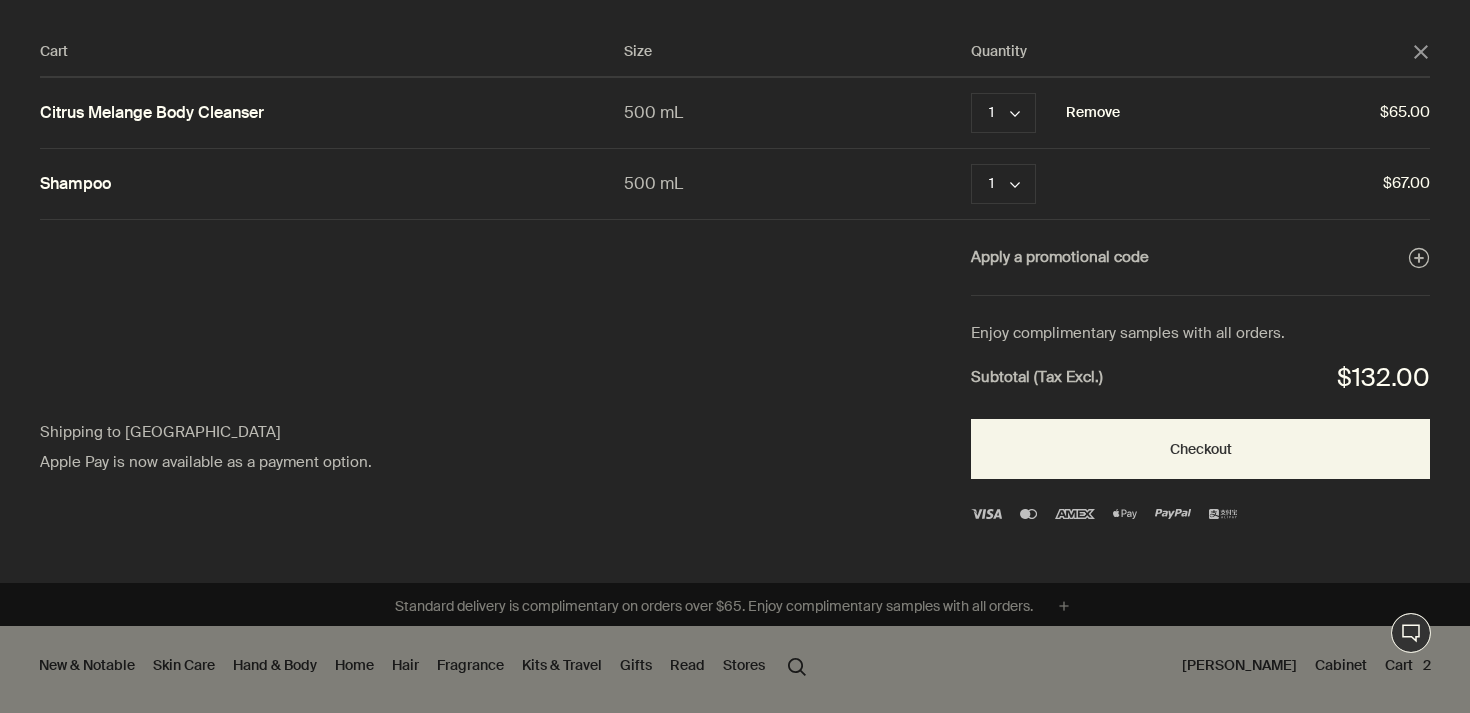 click on "Remove" at bounding box center [1093, 113] 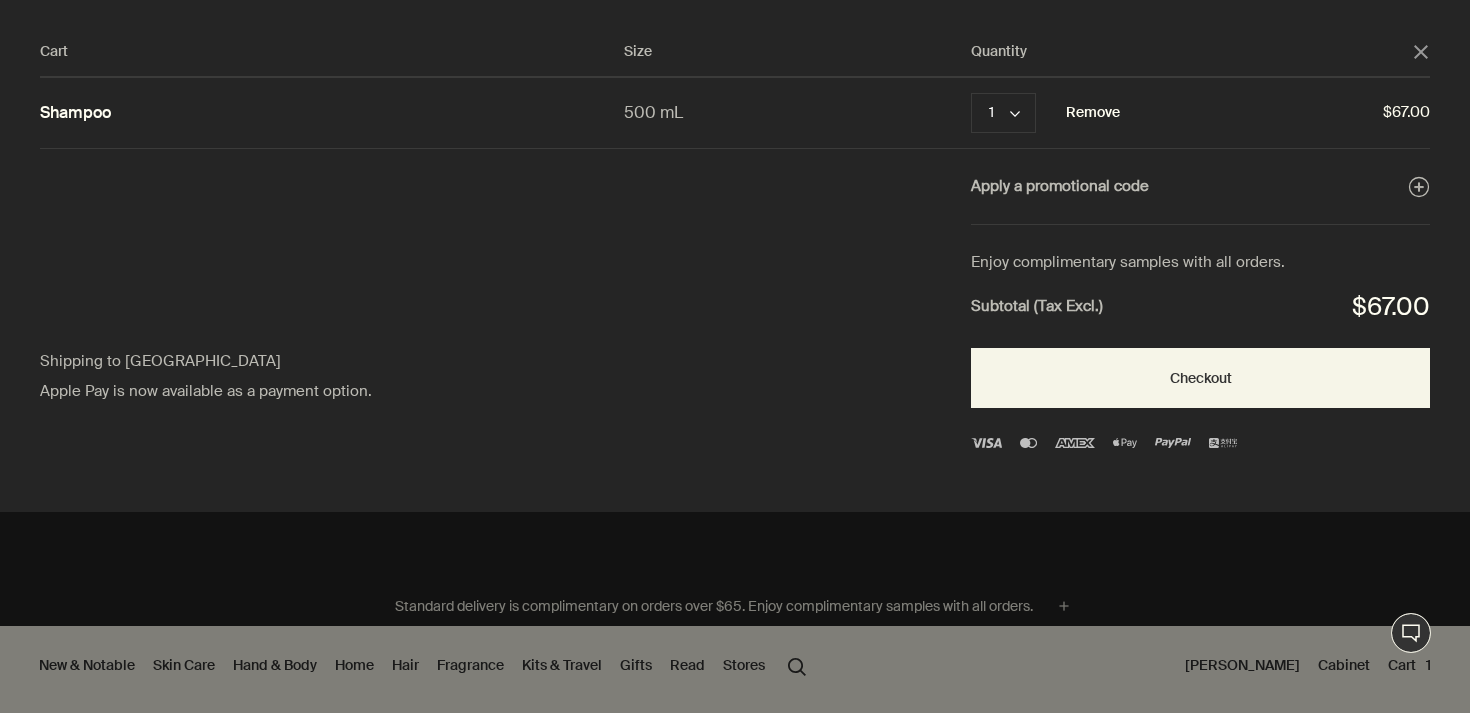 click on "Remove" at bounding box center [1093, 113] 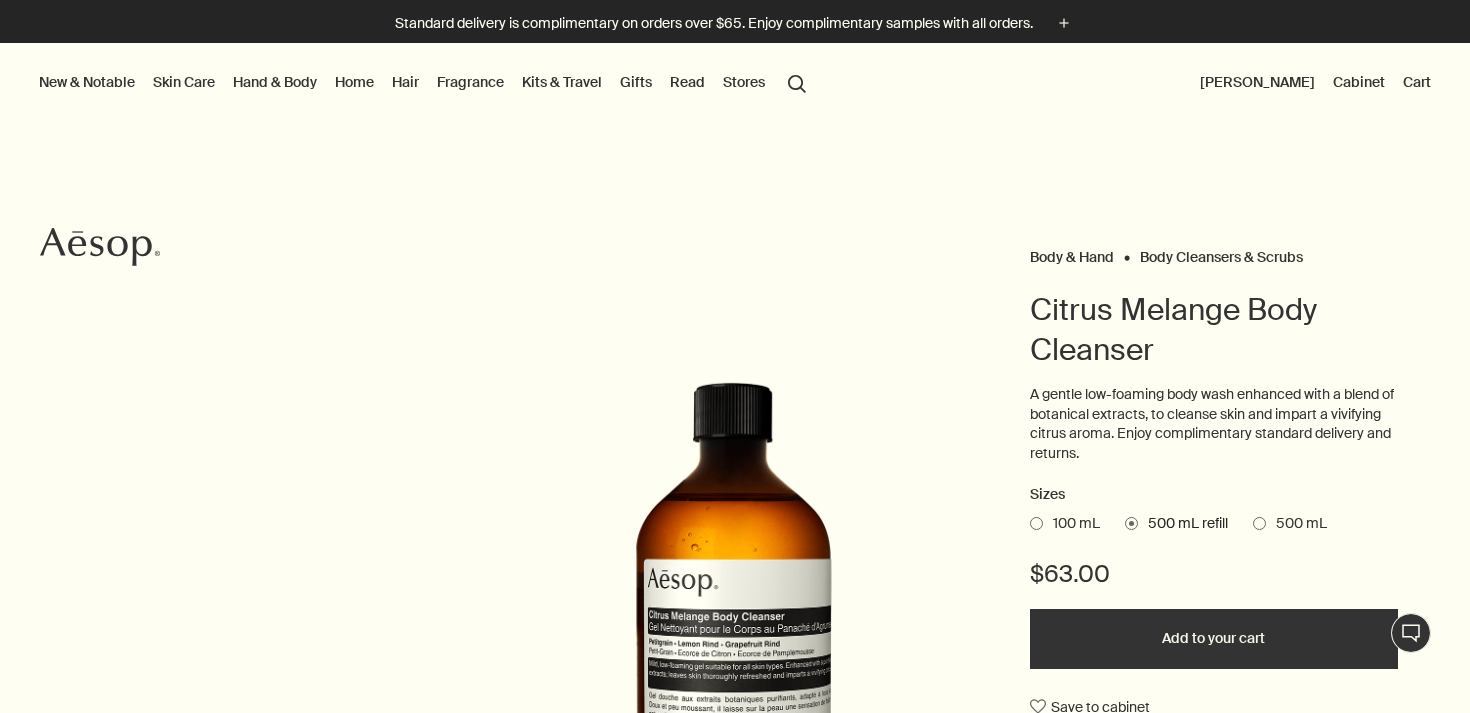 click on "Cabinet" at bounding box center (1359, 82) 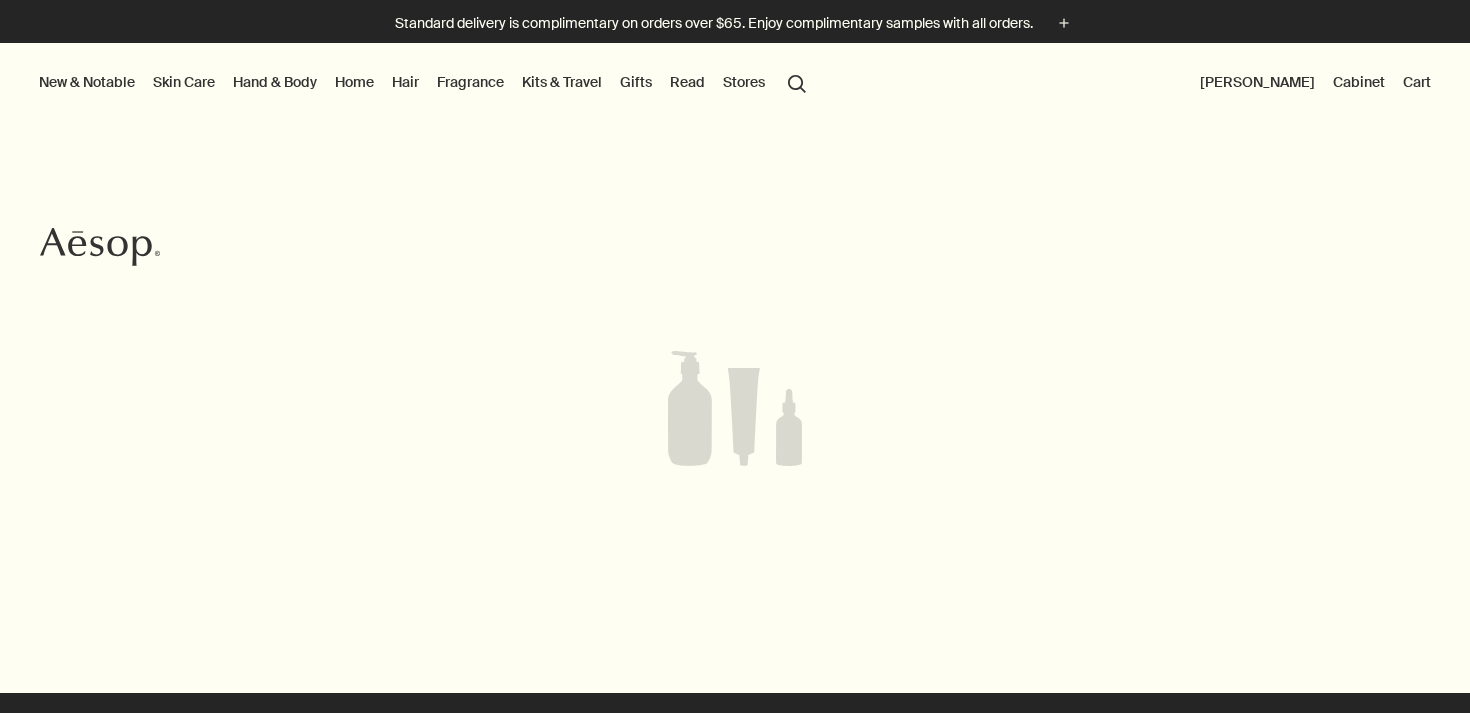 scroll, scrollTop: 0, scrollLeft: 0, axis: both 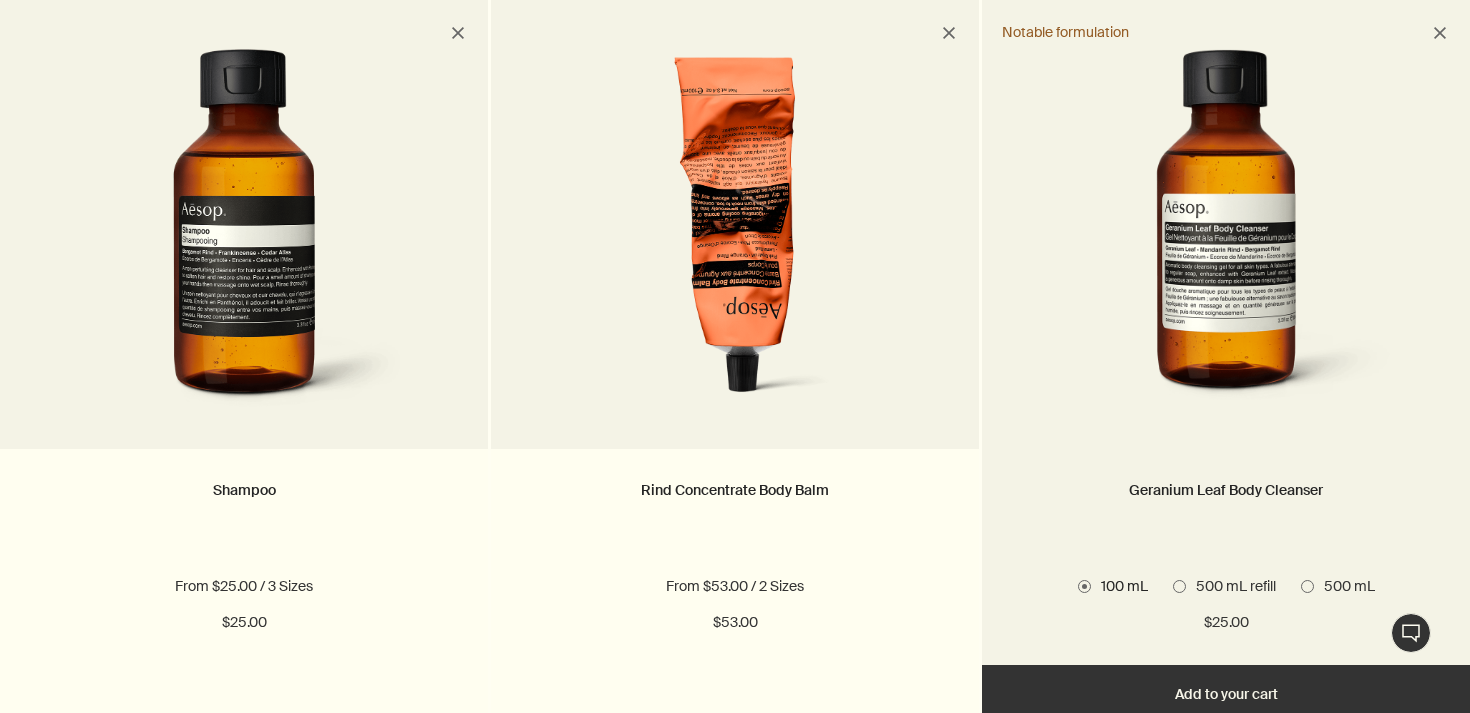 click at bounding box center [1307, 586] 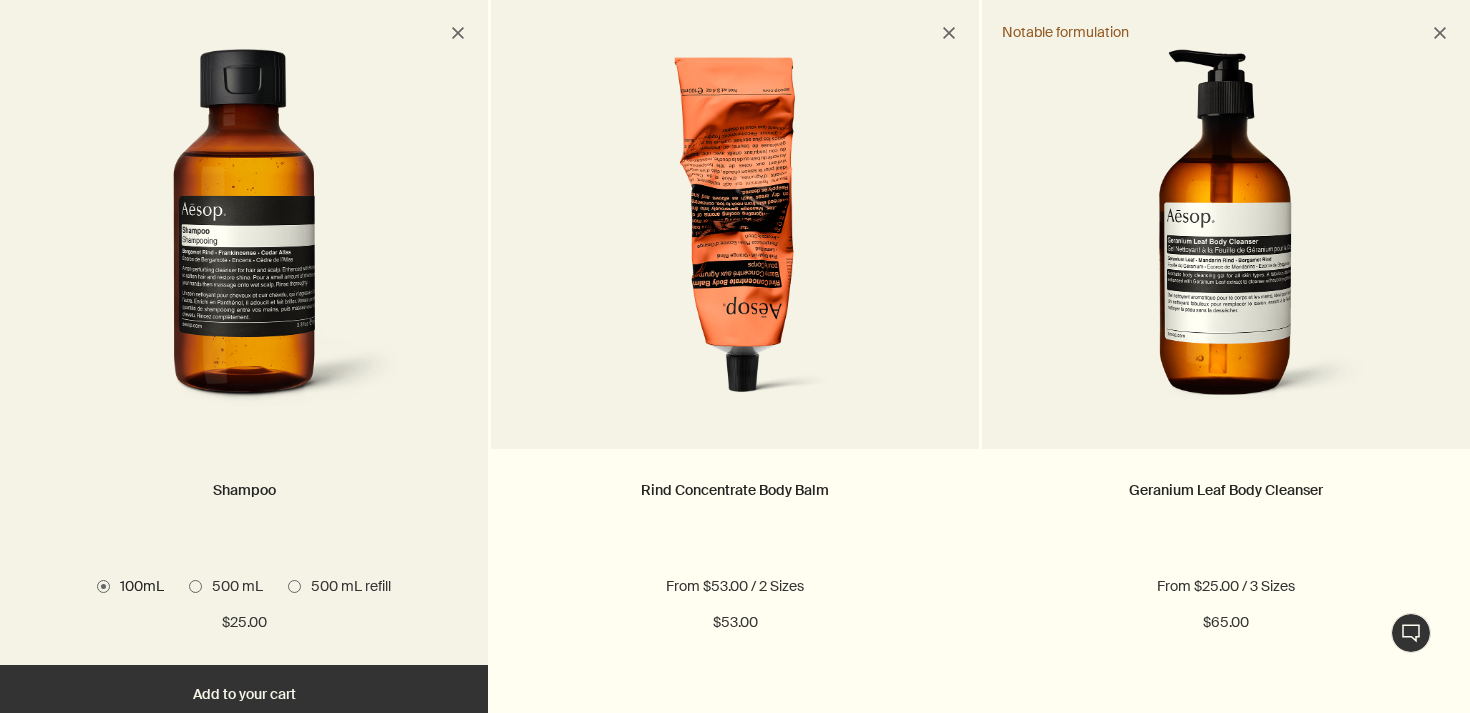 click on "500 mL" at bounding box center (232, 586) 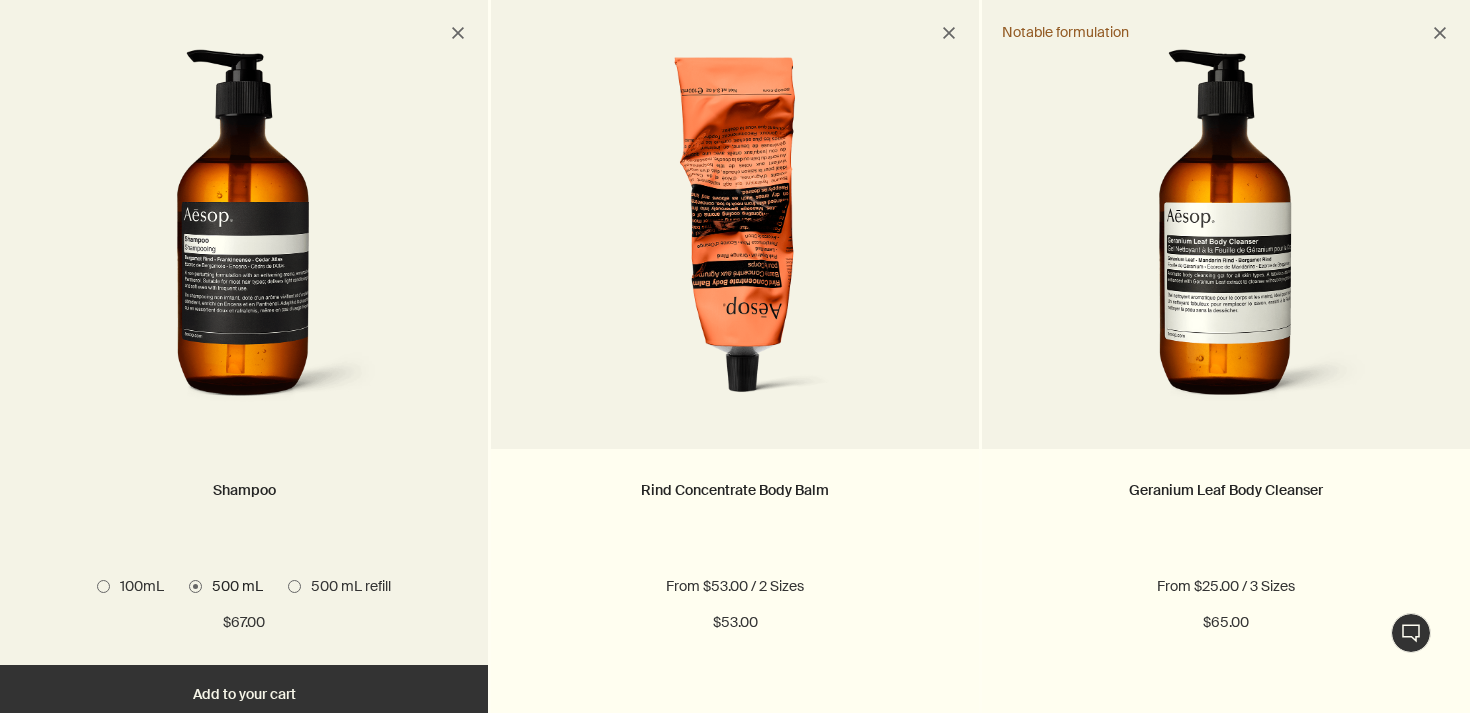 click at bounding box center [244, 234] 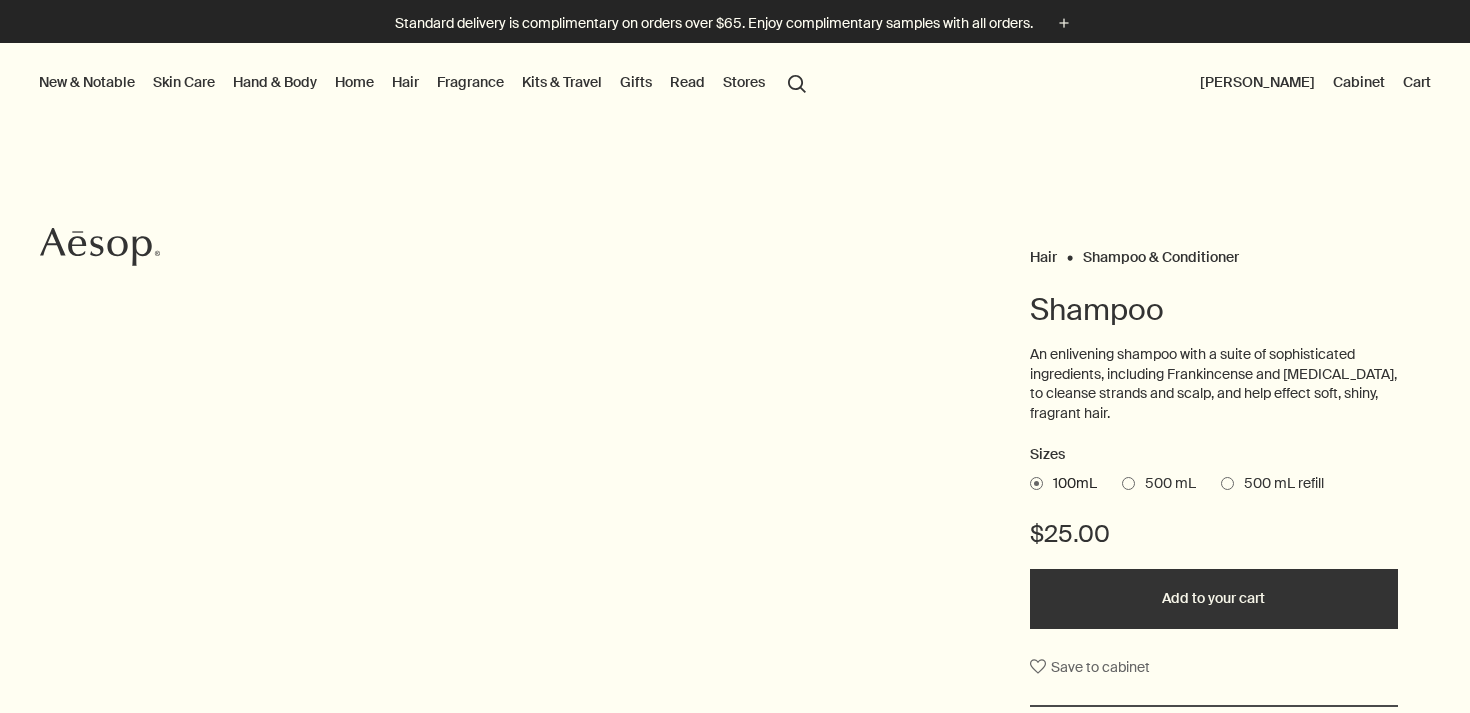 scroll, scrollTop: 0, scrollLeft: 0, axis: both 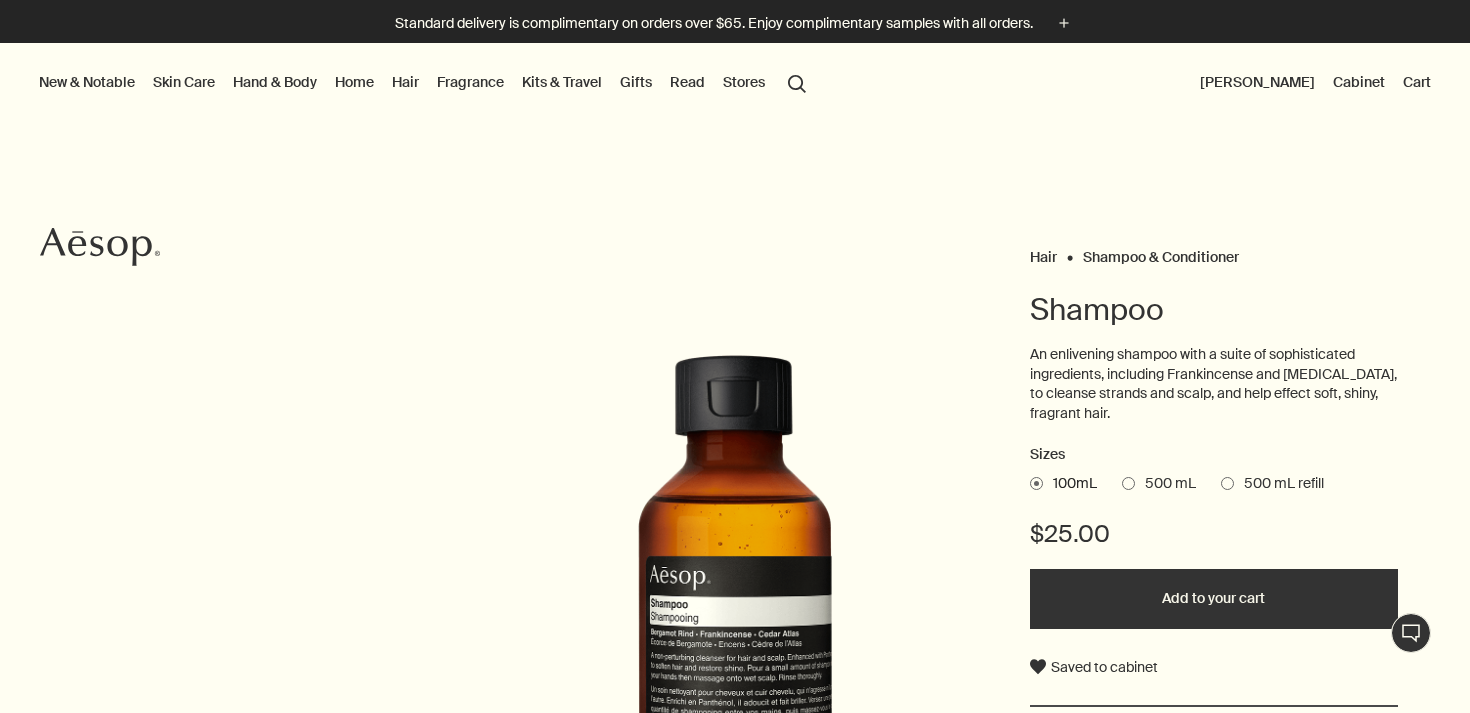 click on "Hair" at bounding box center [405, 82] 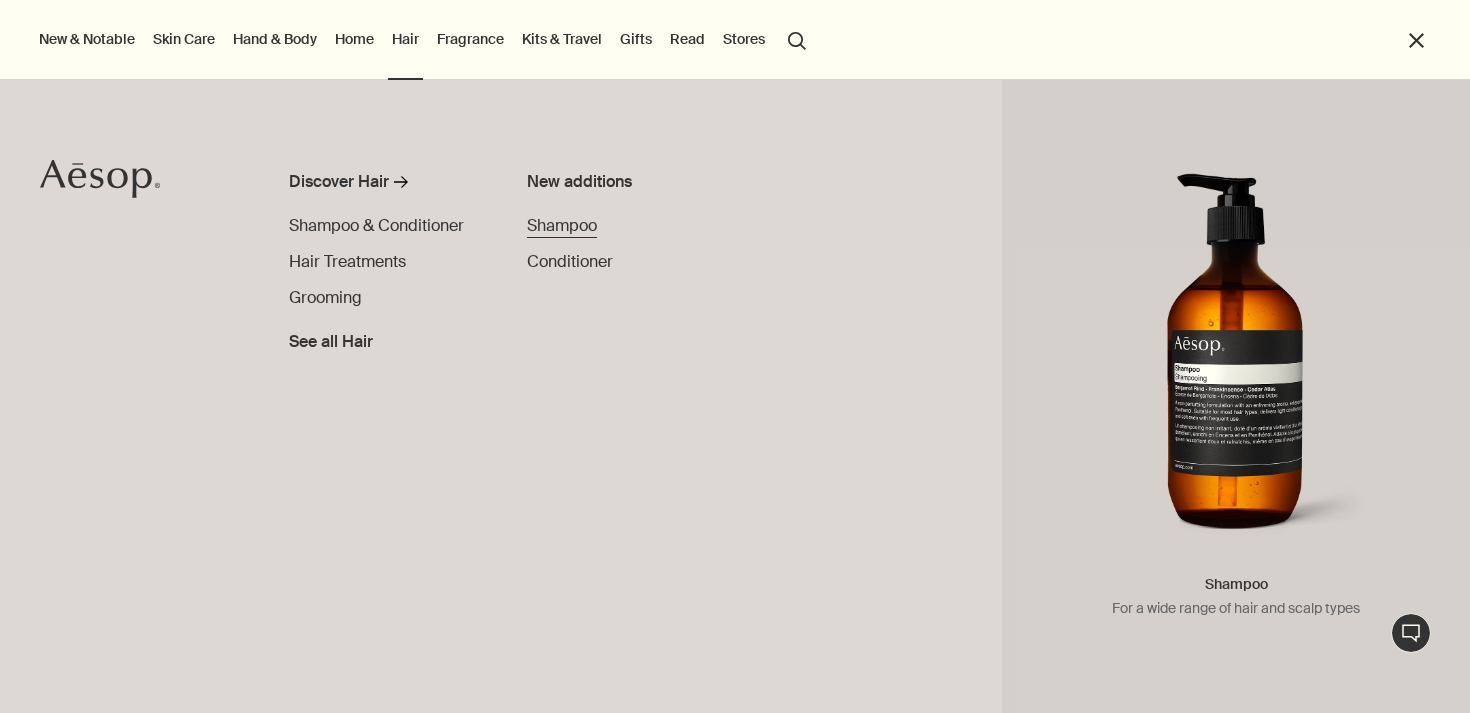 click on "Shampoo" at bounding box center (562, 225) 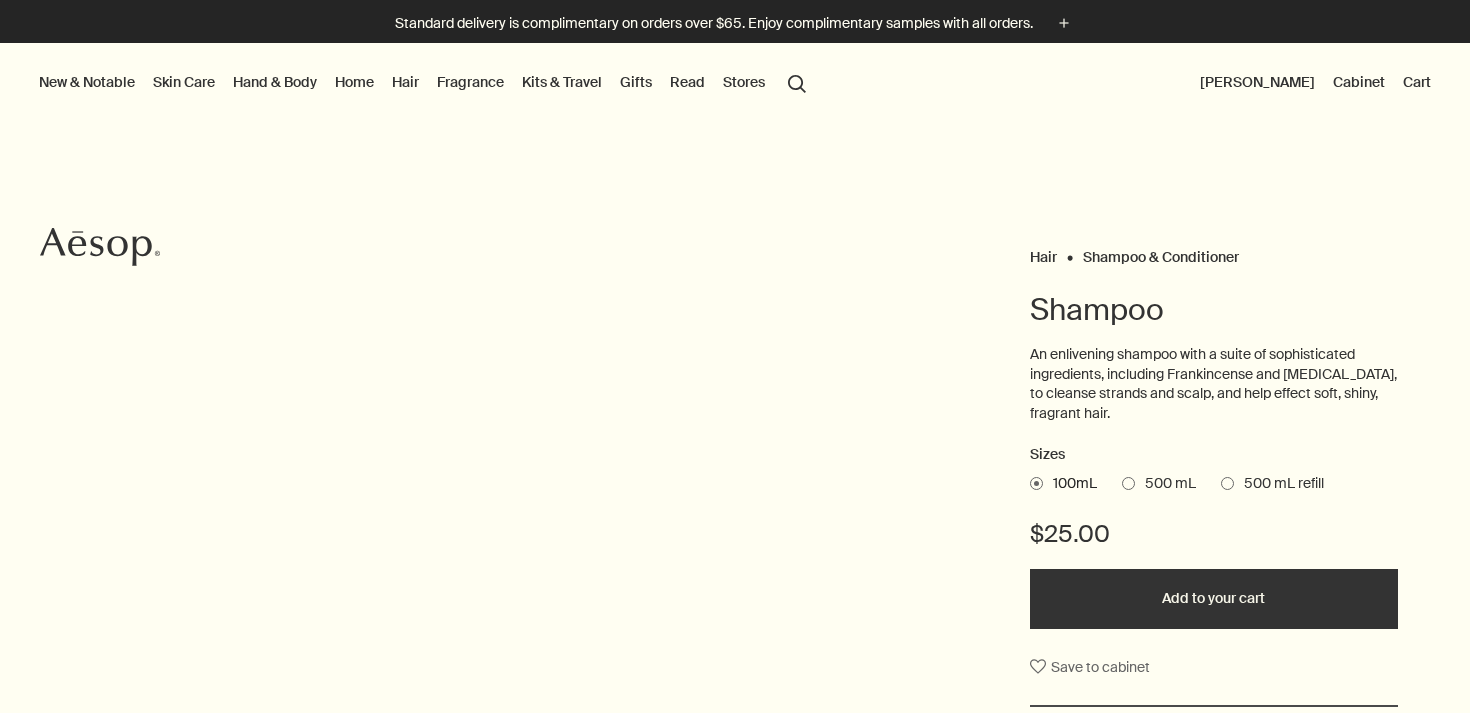scroll, scrollTop: 0, scrollLeft: 0, axis: both 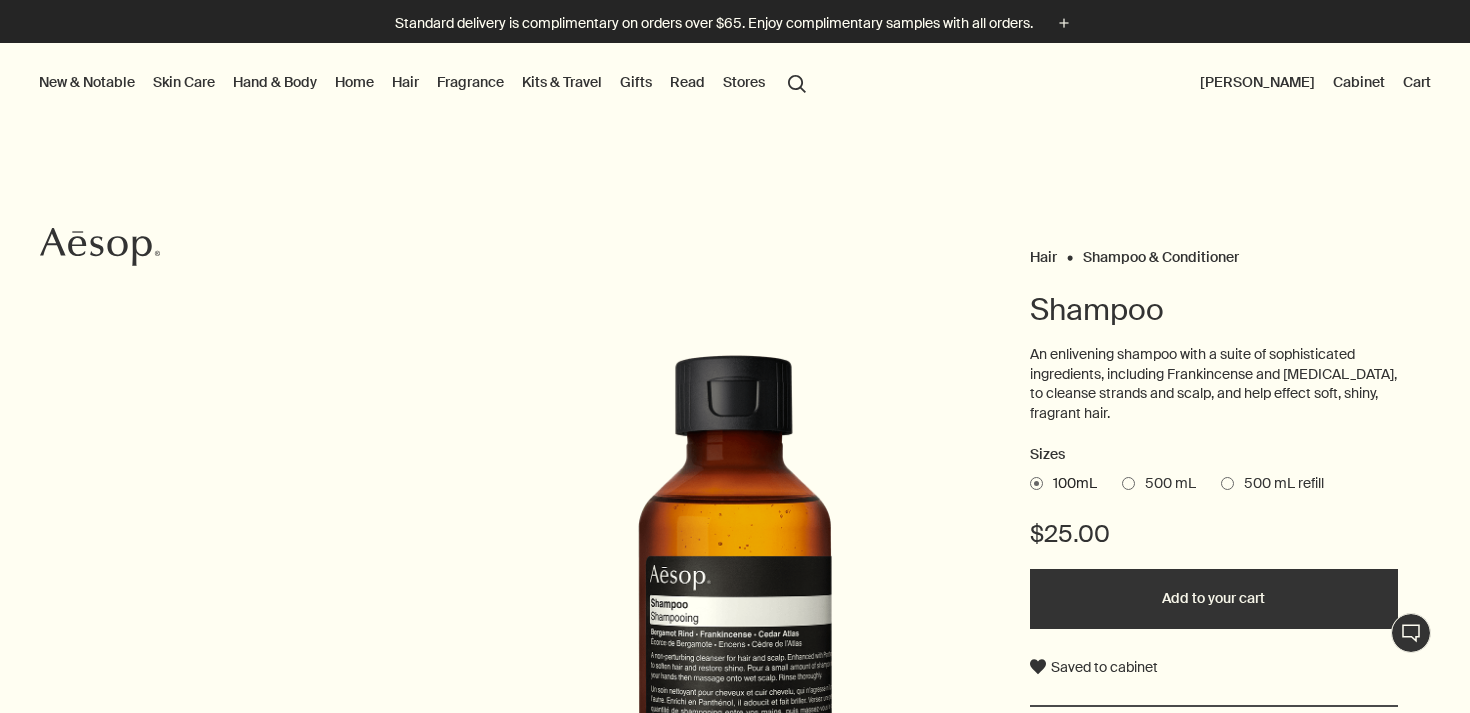 click on "Hair" at bounding box center [405, 82] 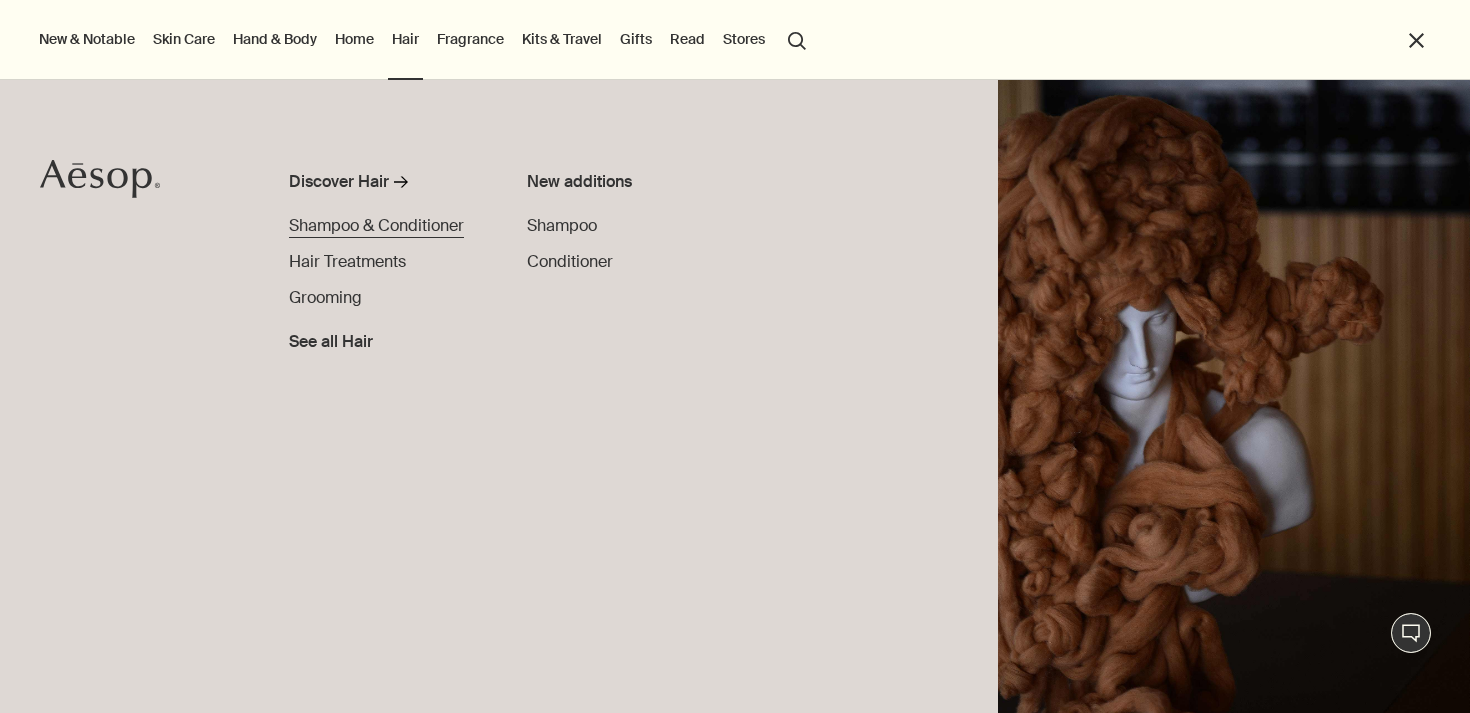click on "Shampoo & Conditioner" at bounding box center [376, 225] 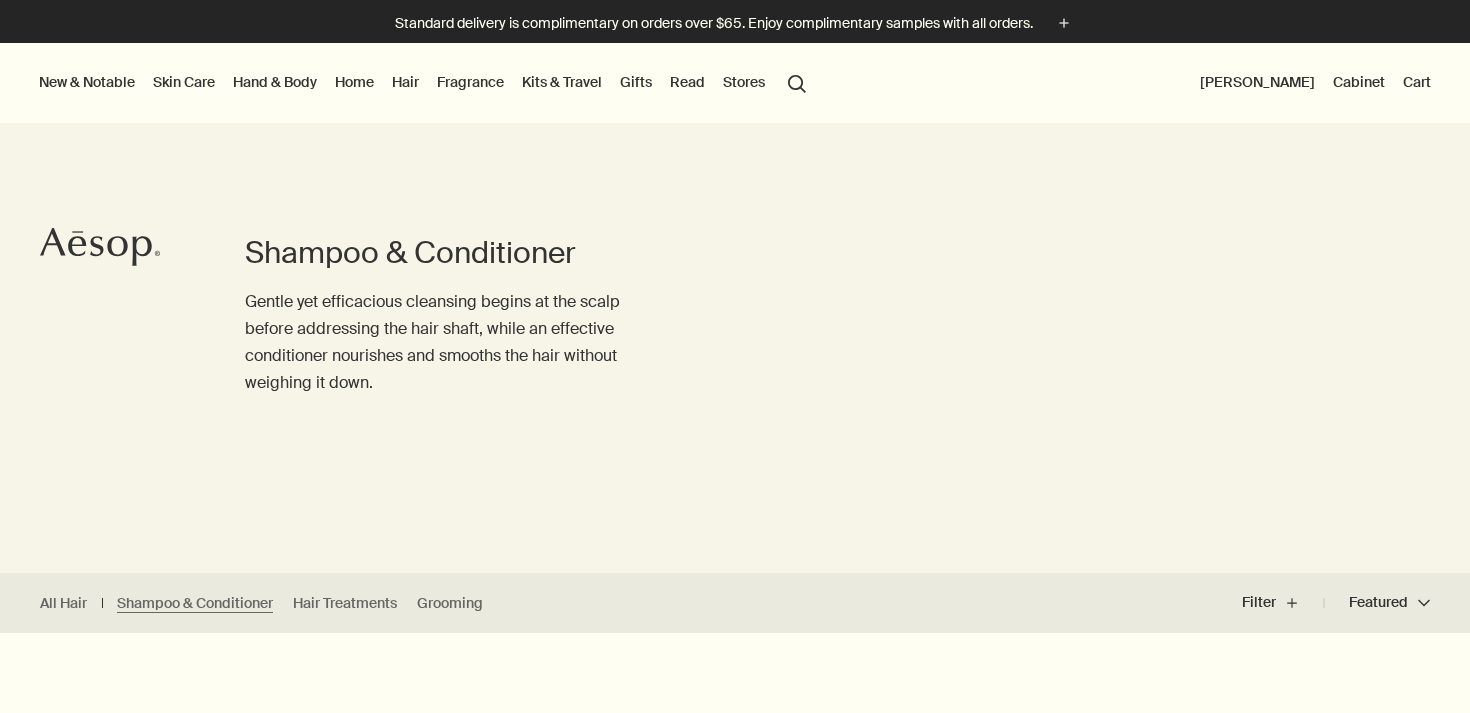scroll, scrollTop: 173, scrollLeft: 0, axis: vertical 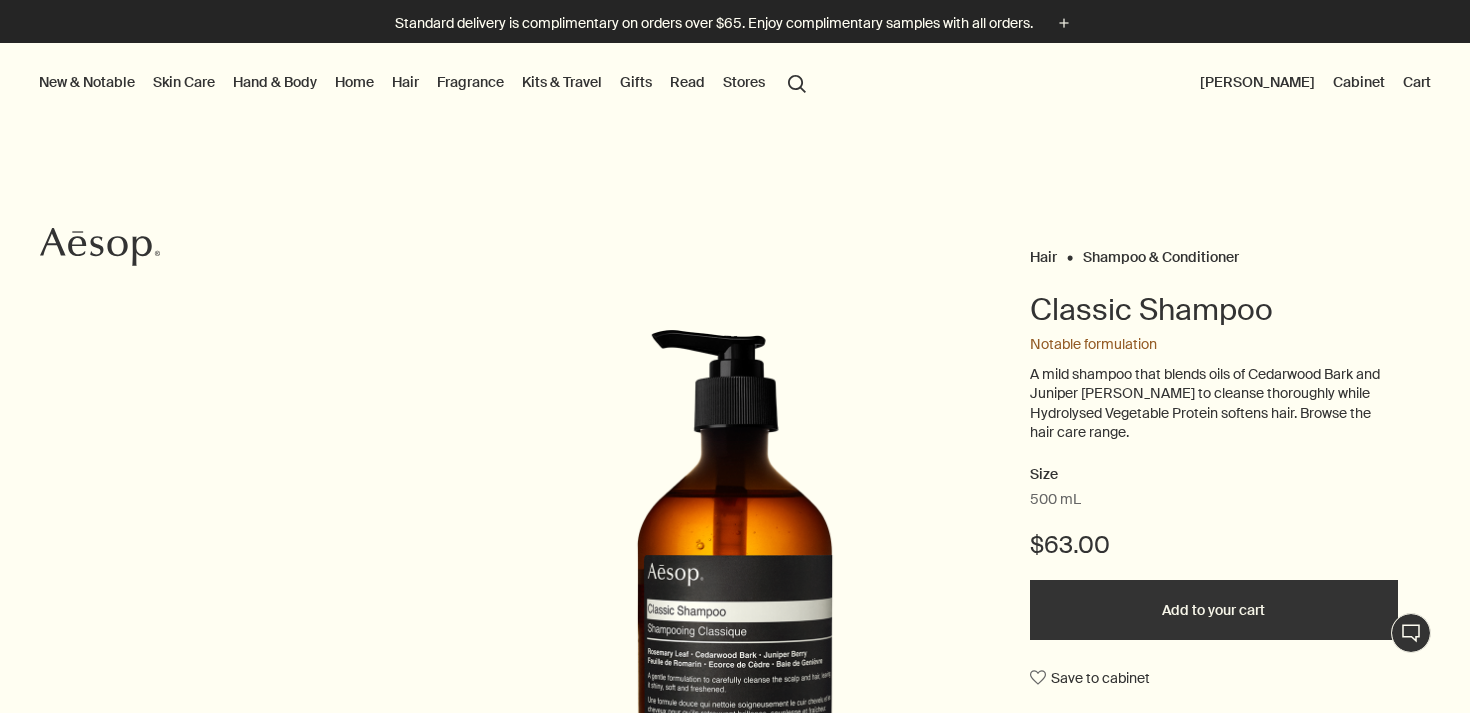 click on "Cabinet" at bounding box center (1359, 82) 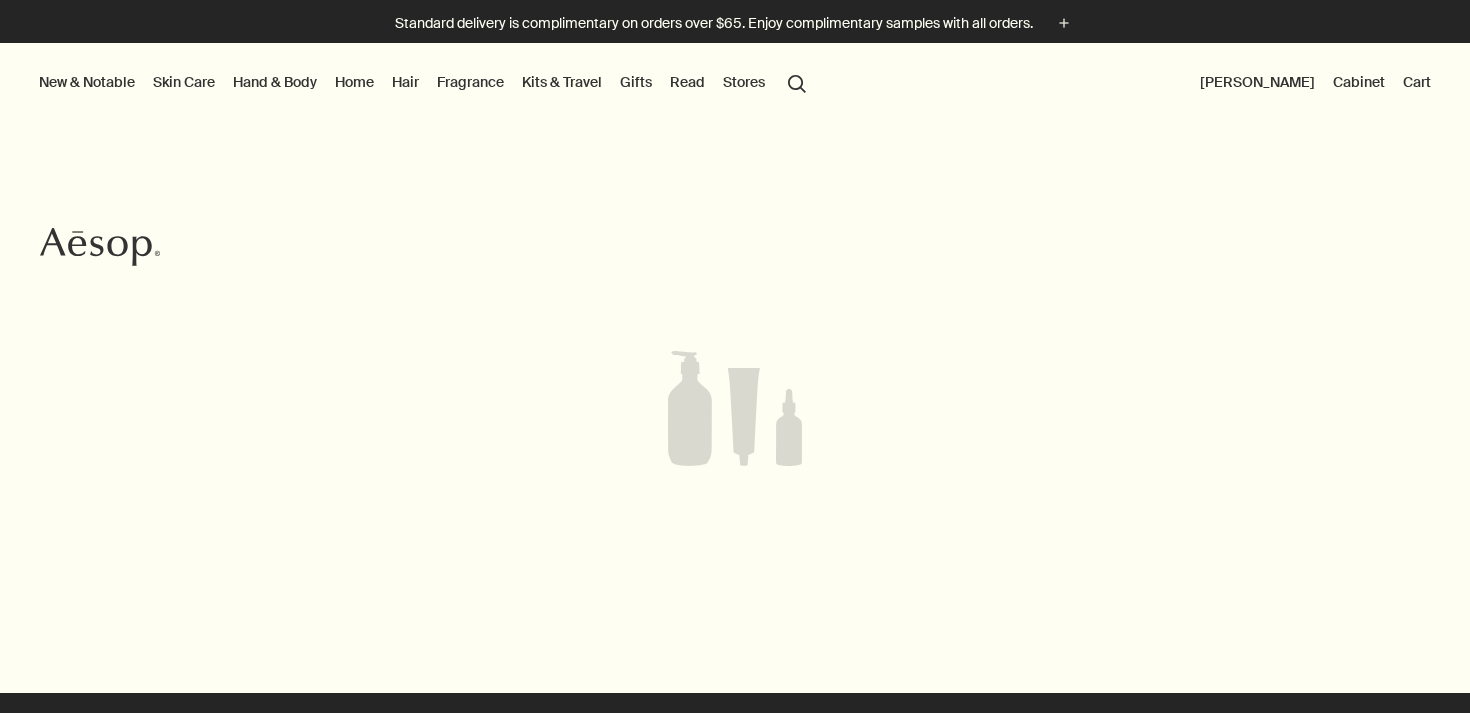 scroll, scrollTop: 70, scrollLeft: 0, axis: vertical 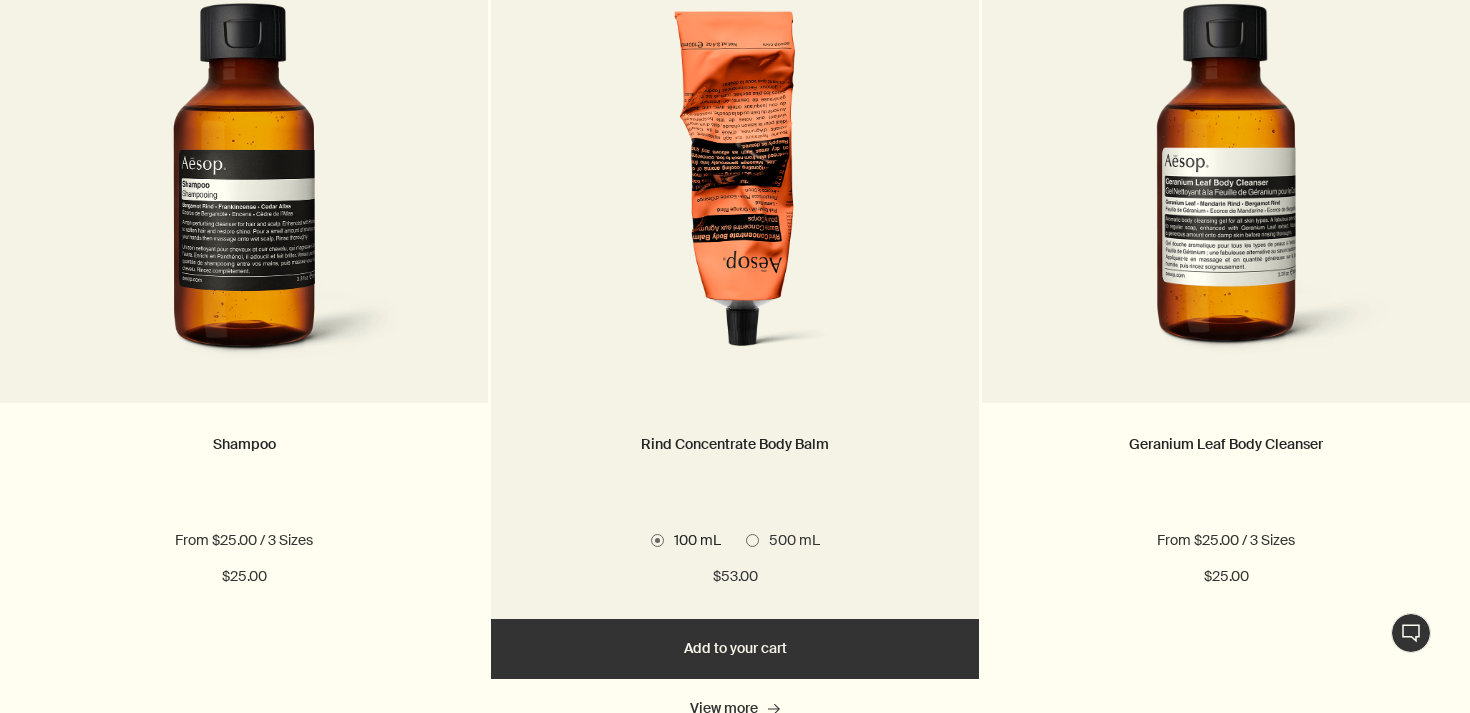 click on "500 mL" at bounding box center (789, 540) 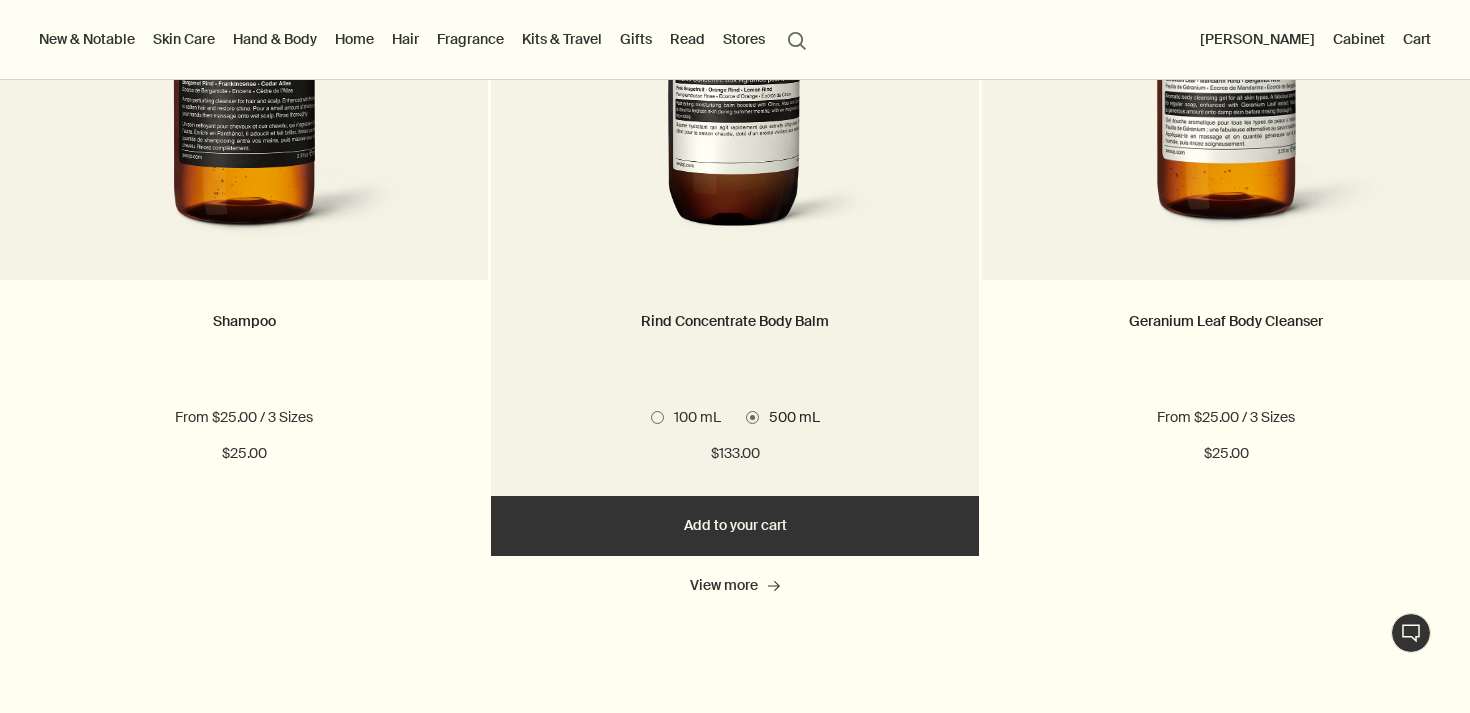 scroll, scrollTop: 833, scrollLeft: 0, axis: vertical 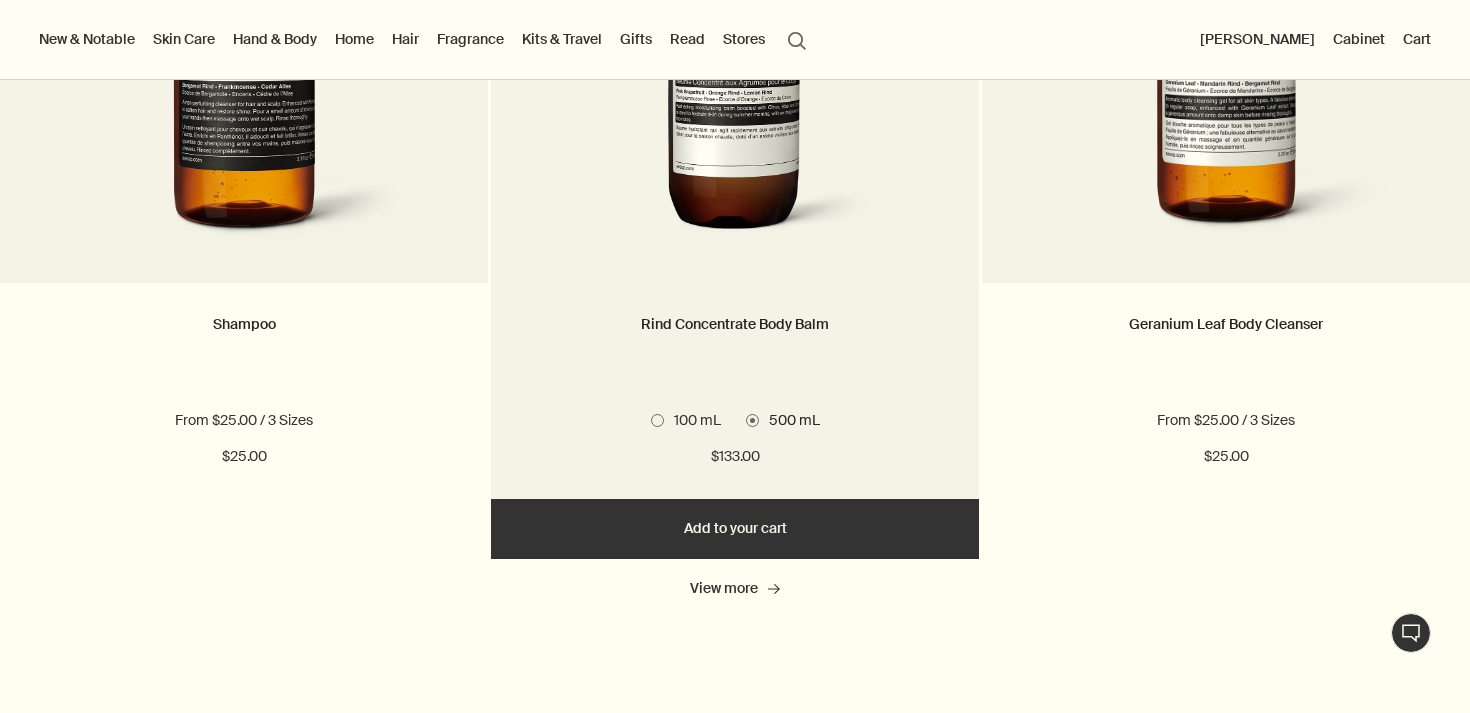 click on "100 mL" at bounding box center [692, 420] 